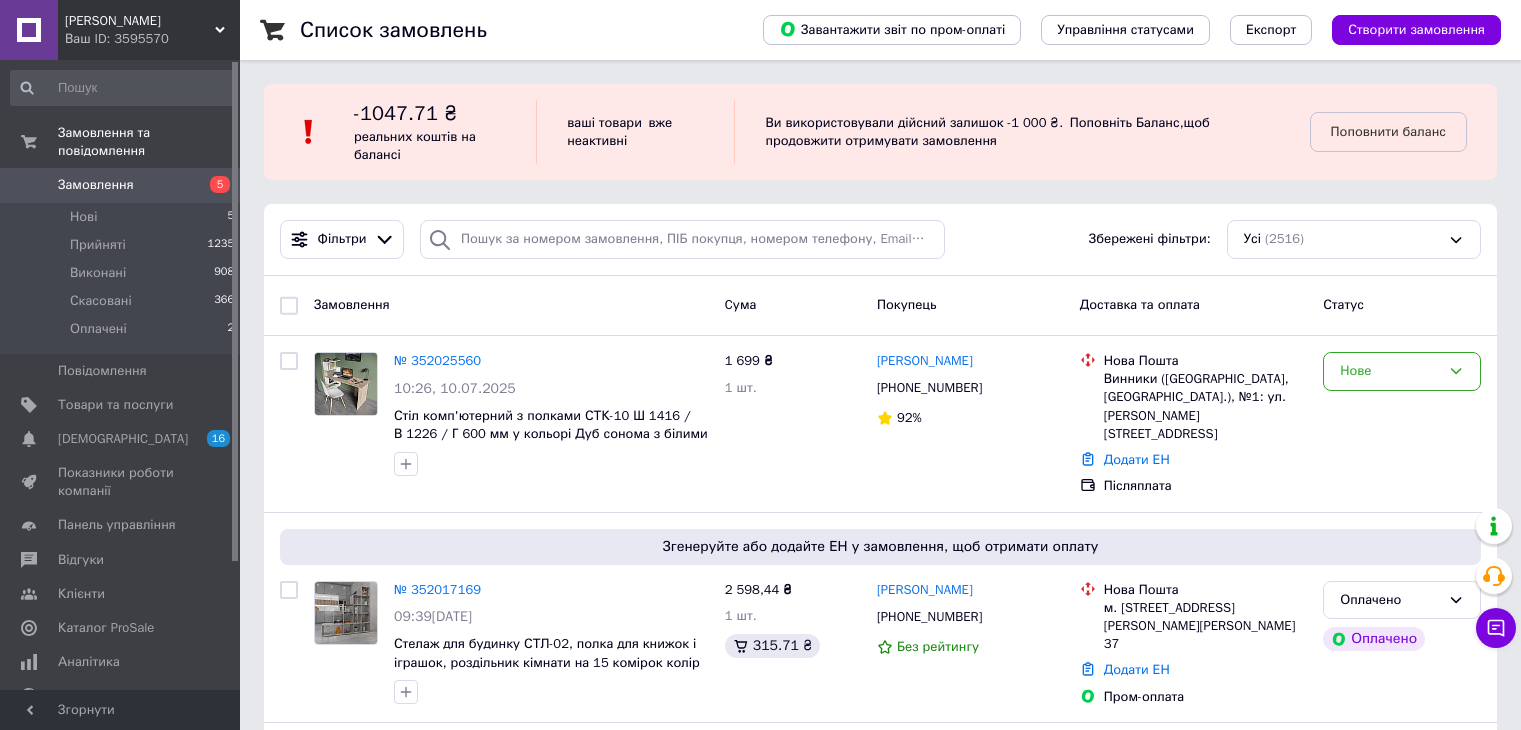scroll, scrollTop: 0, scrollLeft: 0, axis: both 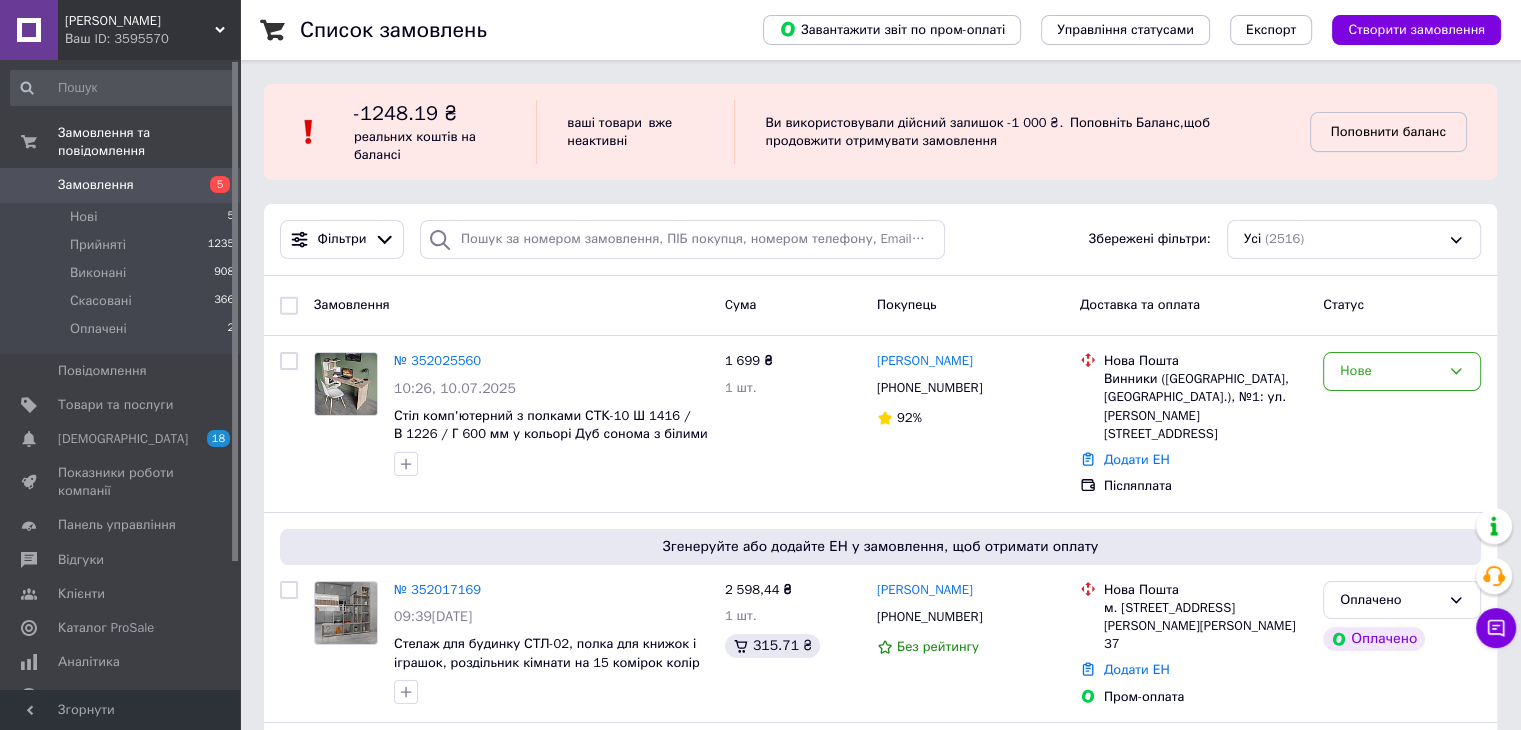 click on "Поповнити баланс" at bounding box center [1388, 131] 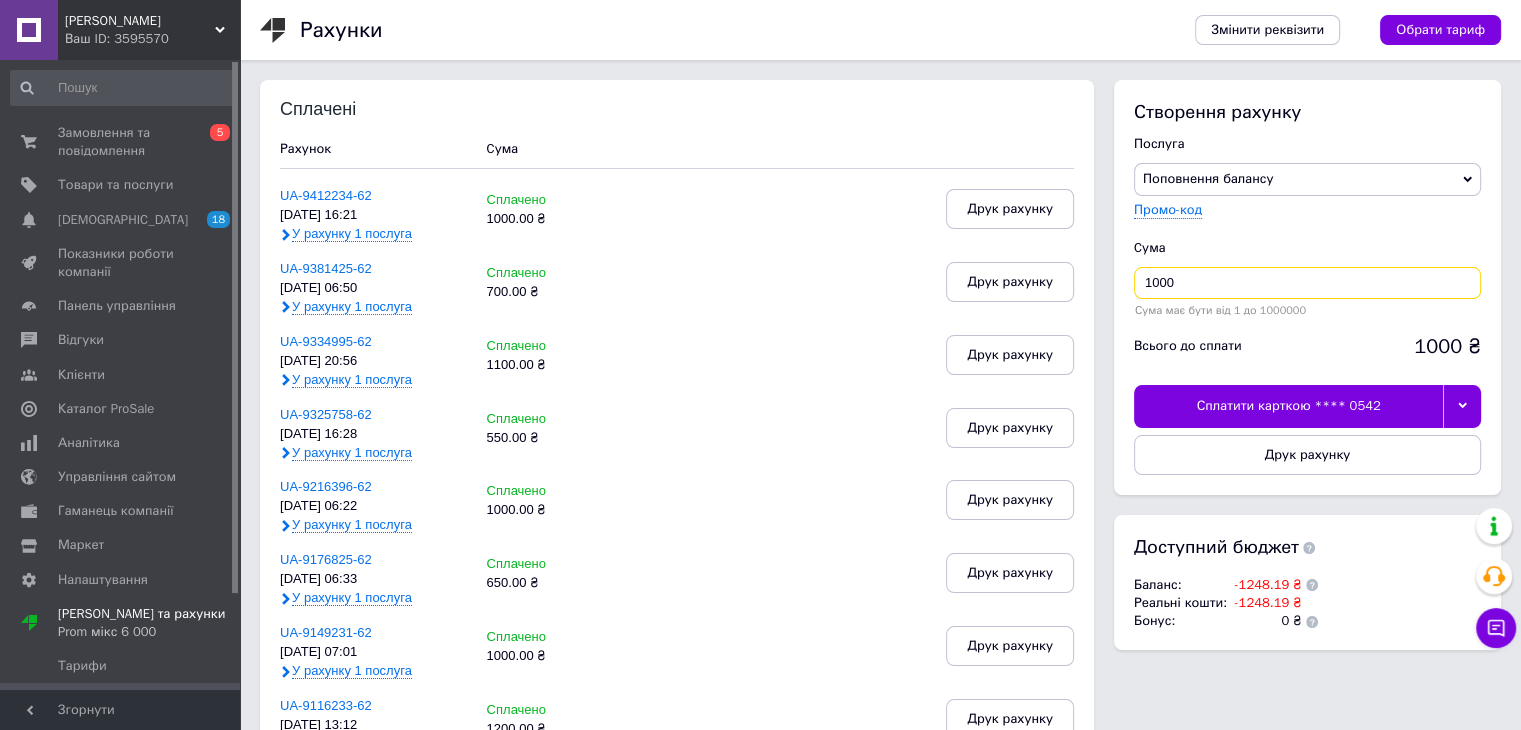 drag, startPoint x: 1181, startPoint y: 286, endPoint x: 1127, endPoint y: 285, distance: 54.00926 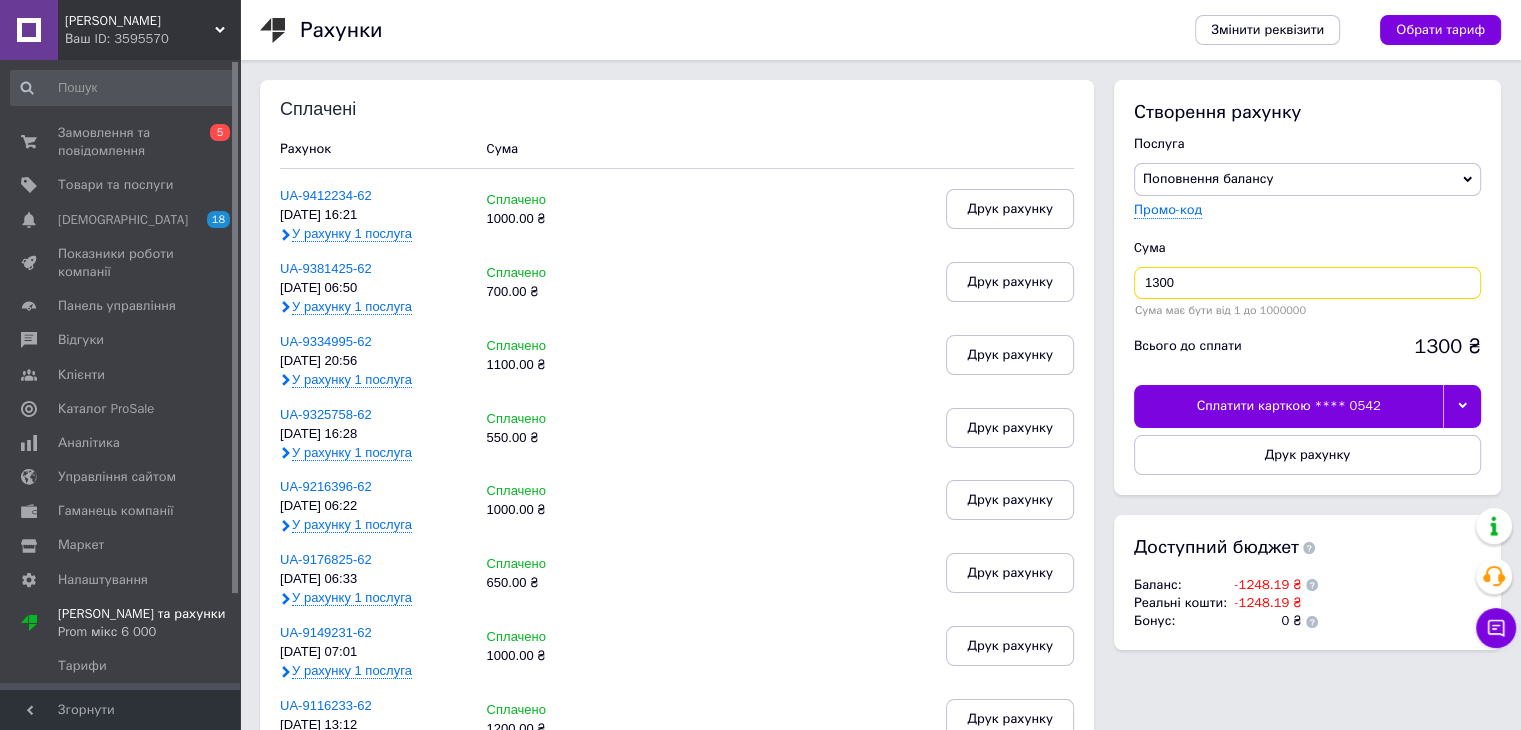 type on "1300" 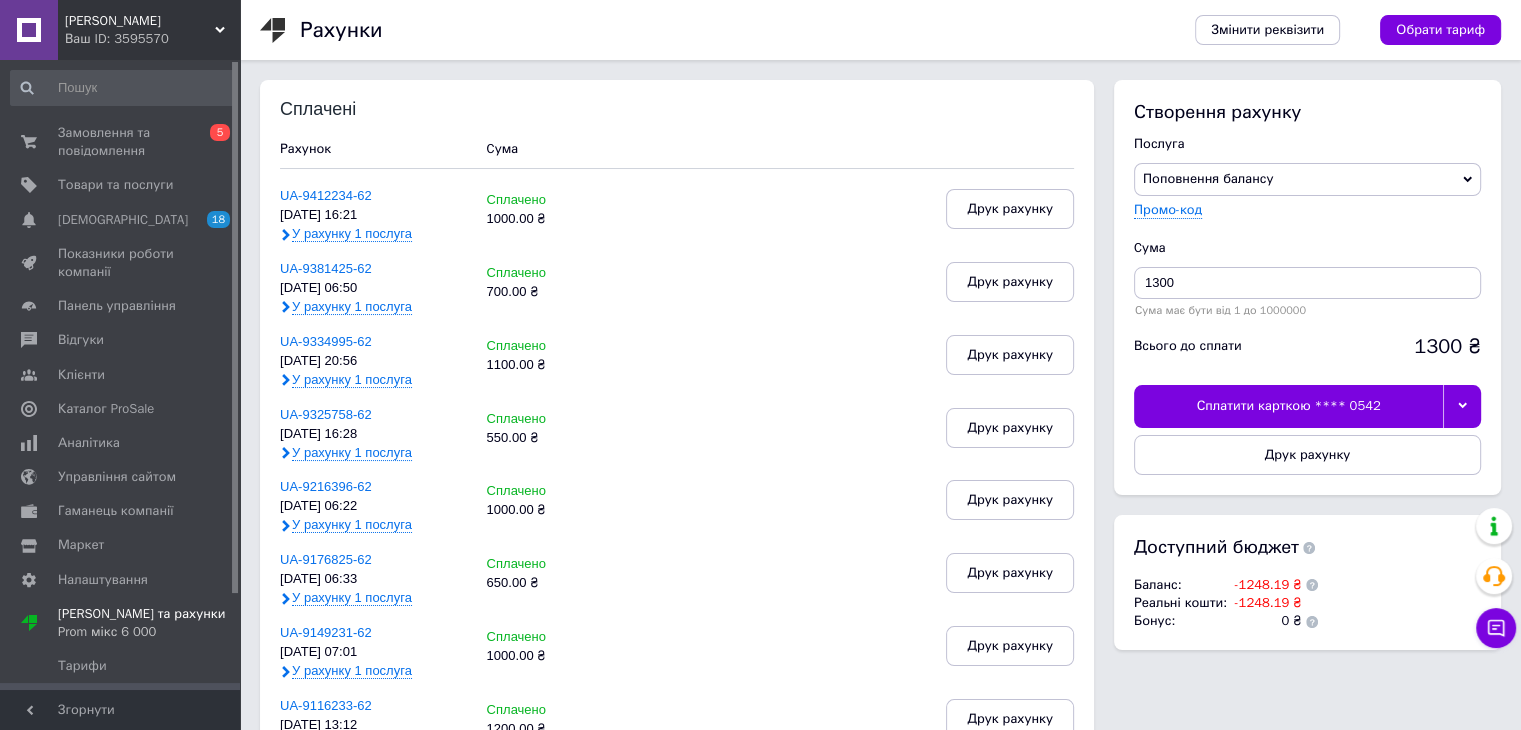 click on "Сплатити карткою  **** 0542" at bounding box center [1288, 406] 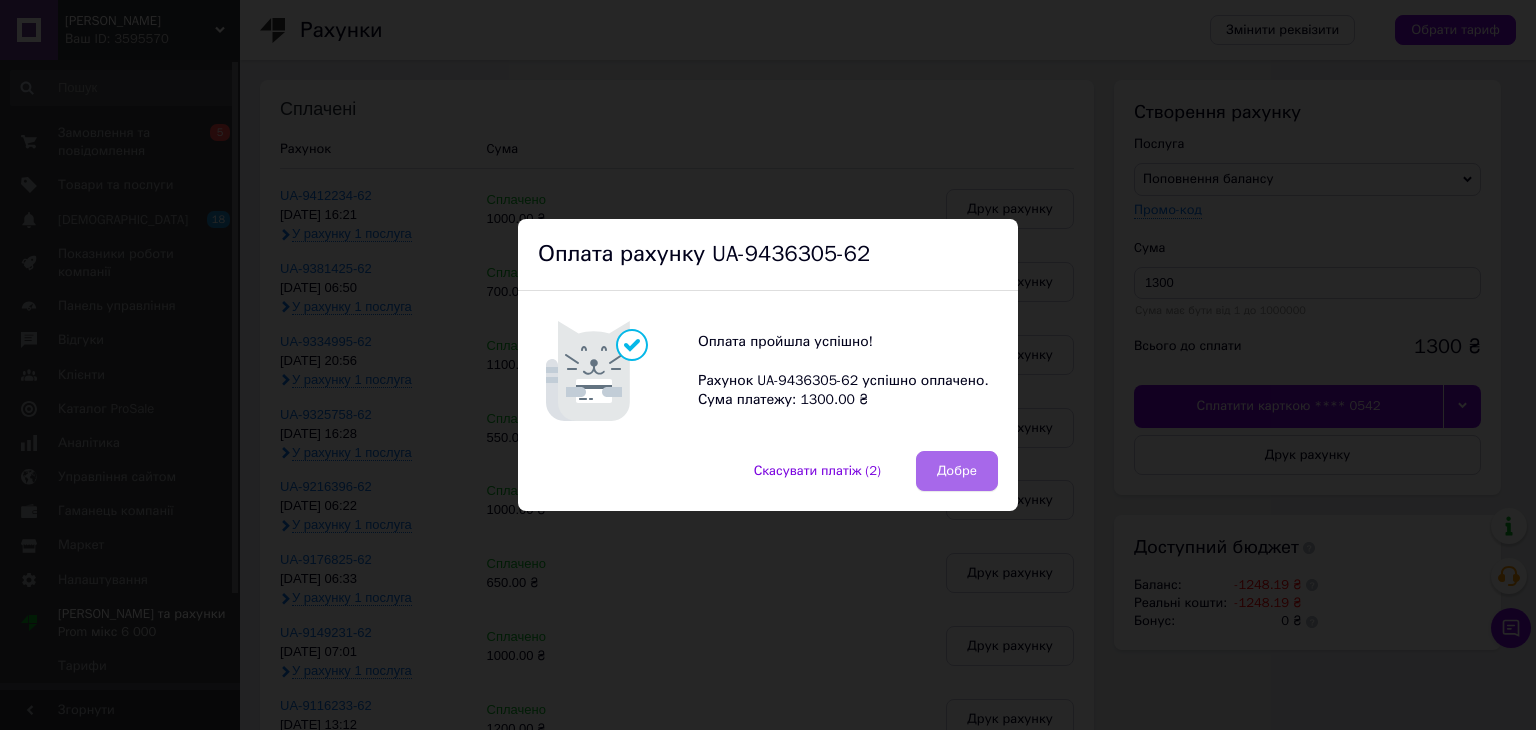 click on "Добре" at bounding box center [957, 471] 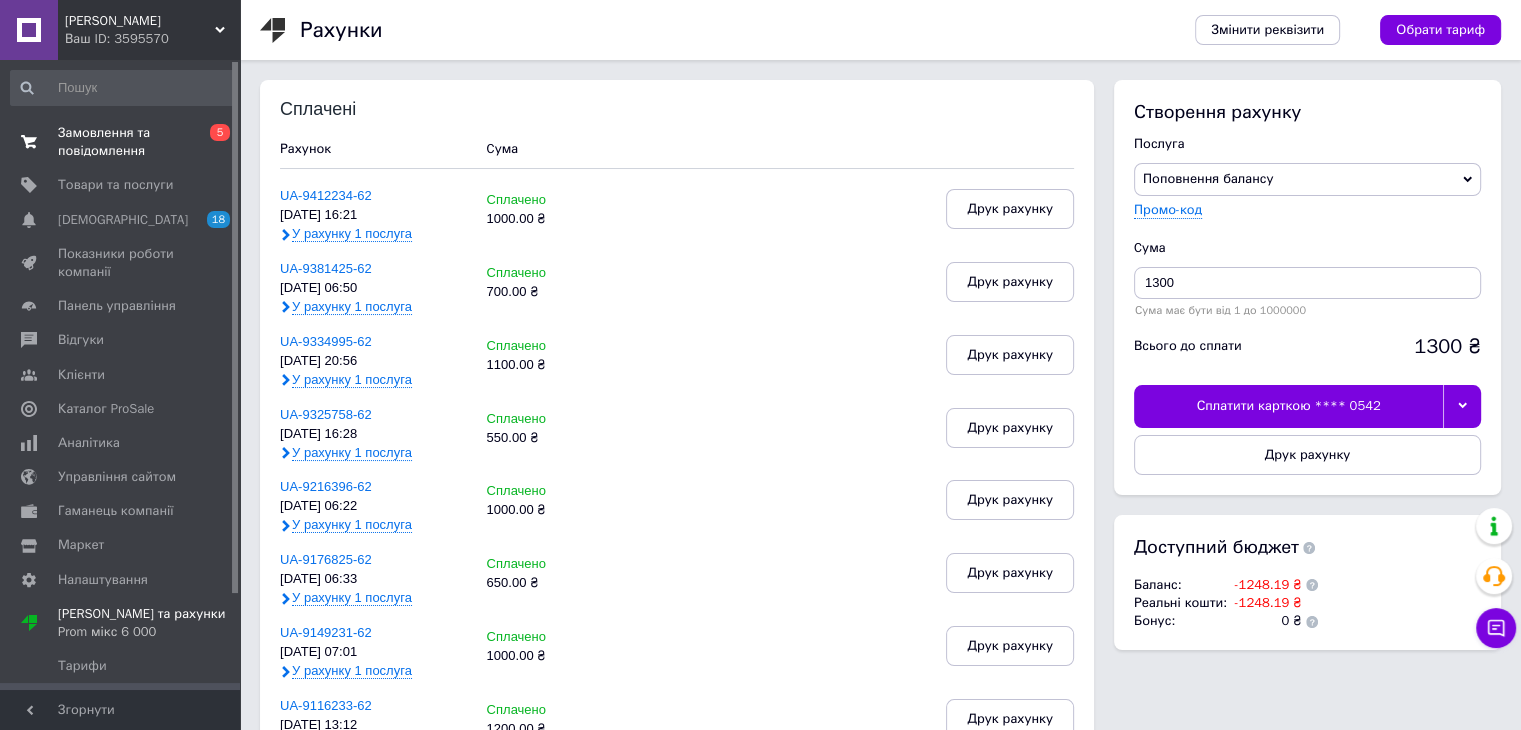 click on "Замовлення та повідомлення" at bounding box center (121, 142) 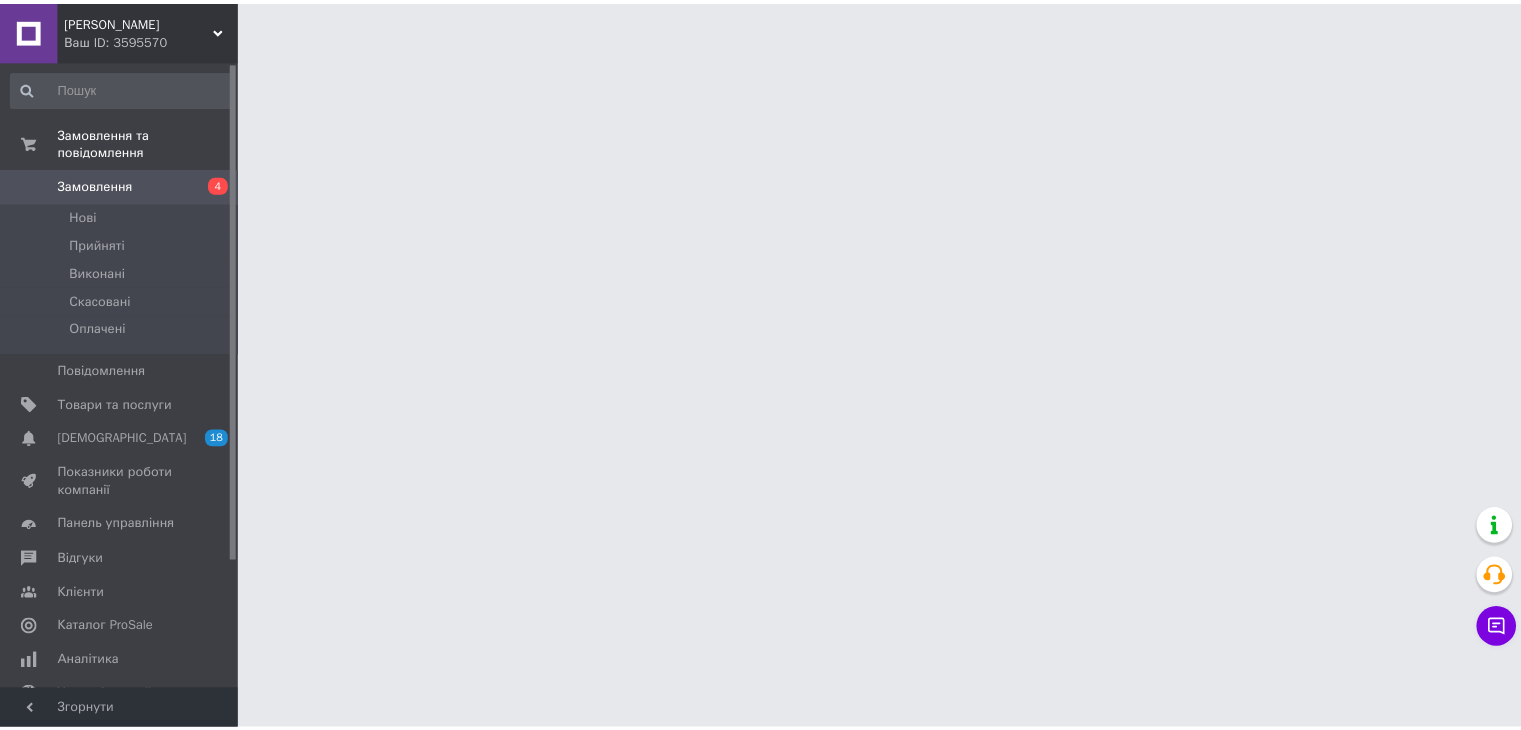 scroll, scrollTop: 0, scrollLeft: 0, axis: both 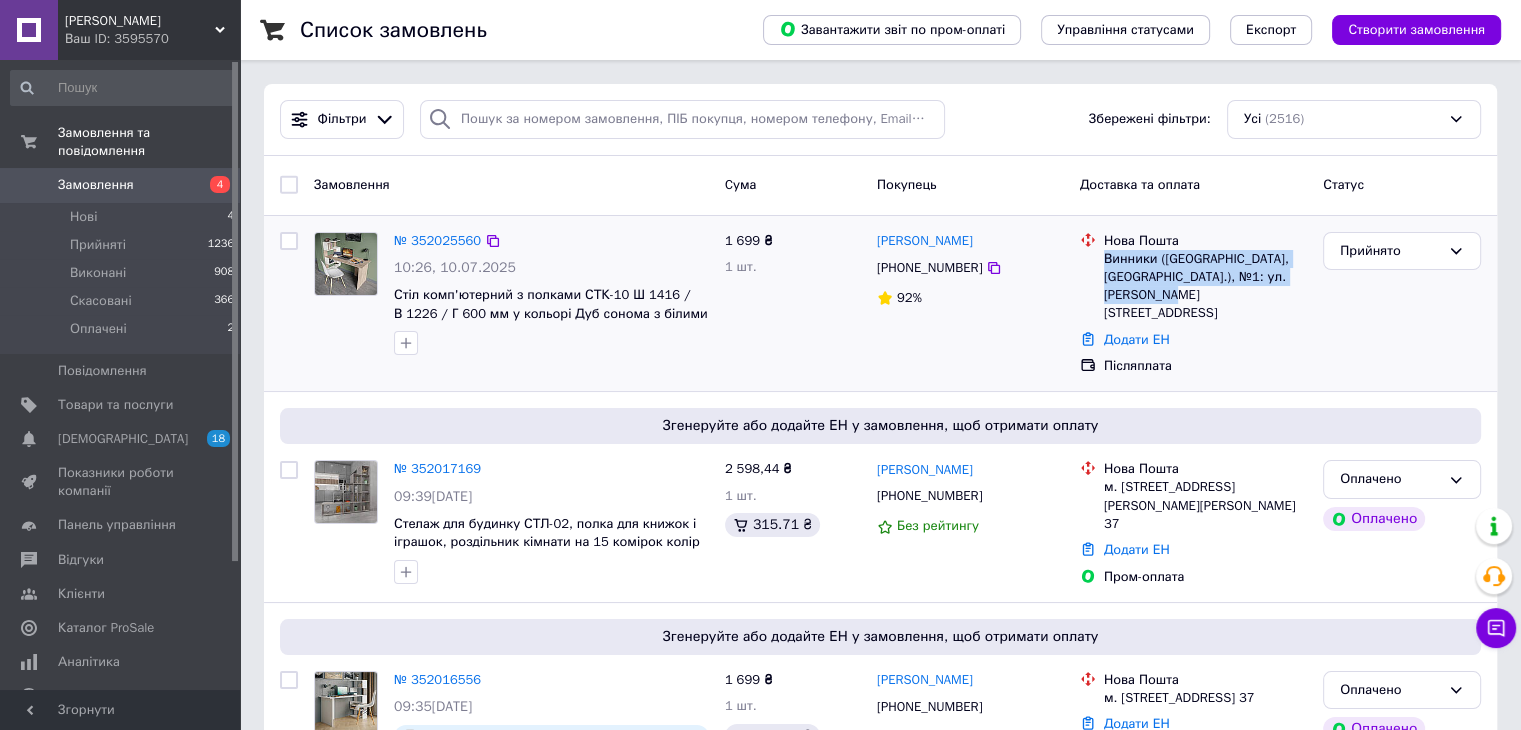 drag, startPoint x: 1105, startPoint y: 254, endPoint x: 1229, endPoint y: 291, distance: 129.40247 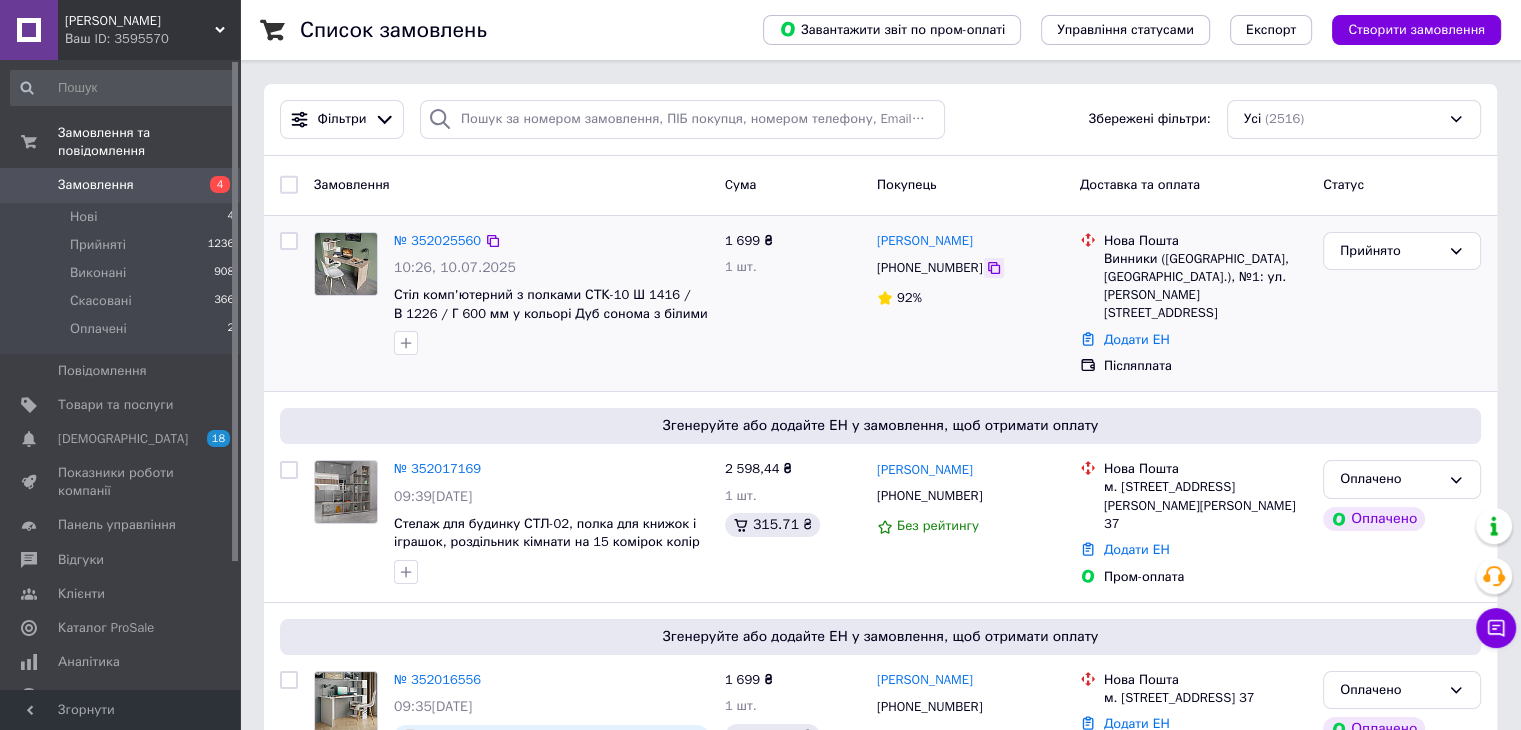 click 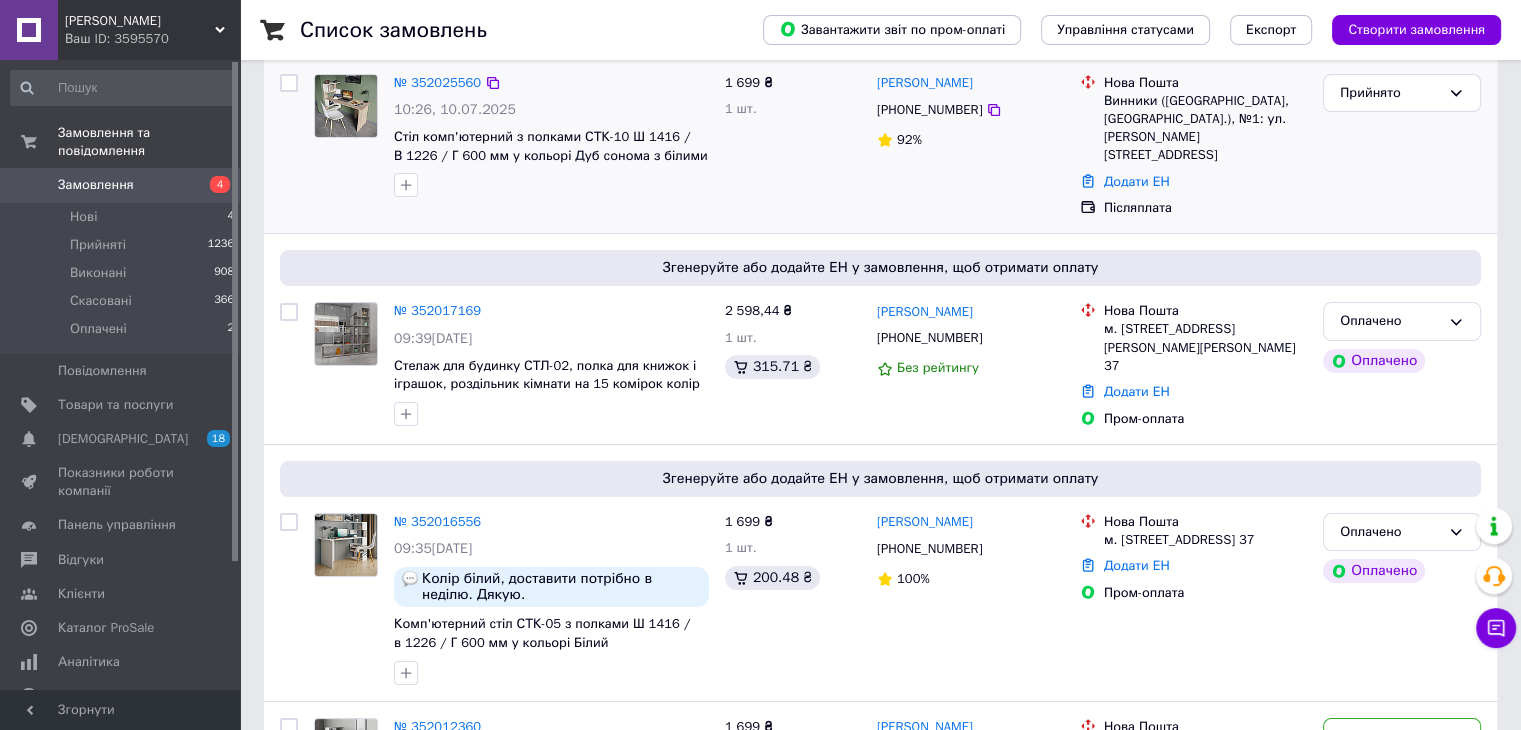 scroll, scrollTop: 200, scrollLeft: 0, axis: vertical 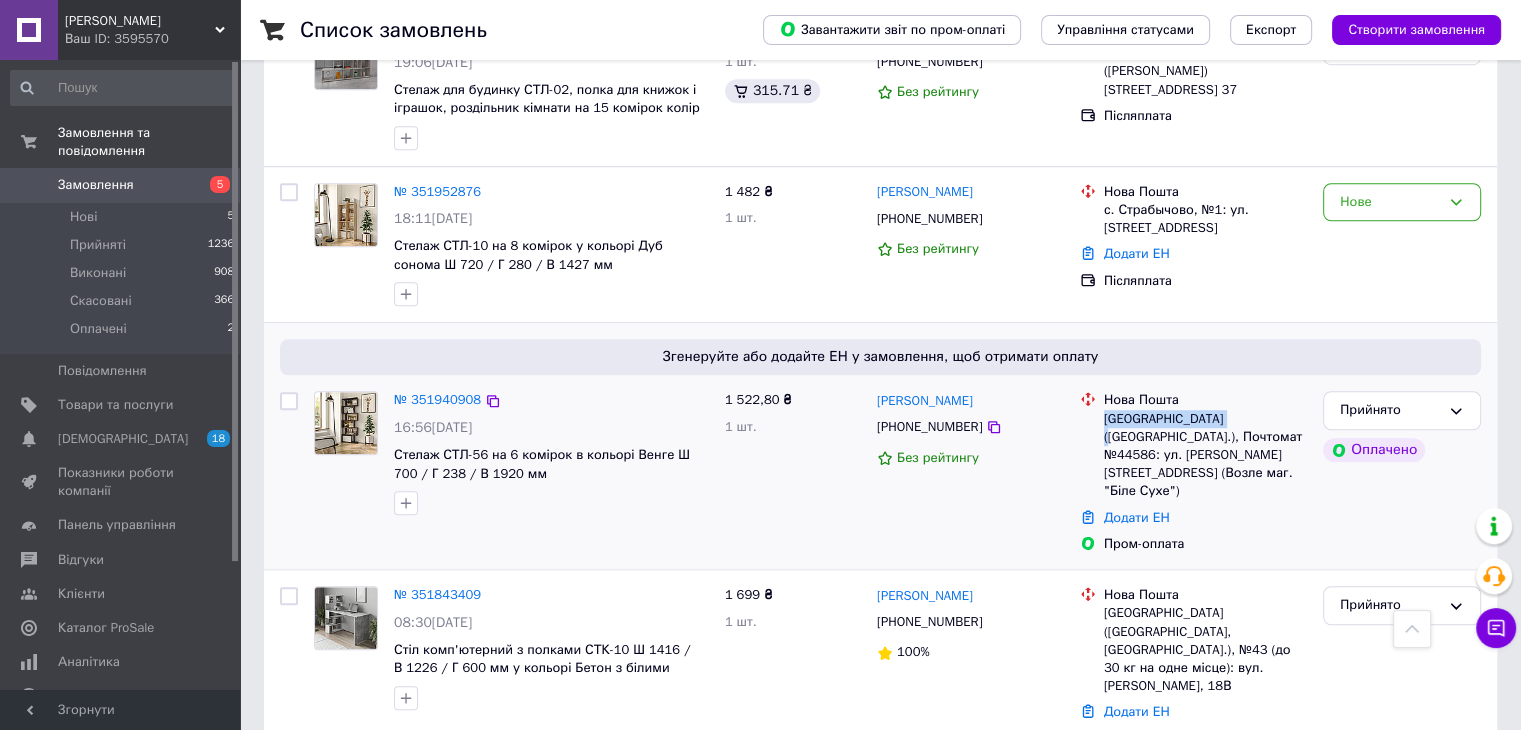 drag, startPoint x: 1102, startPoint y: 371, endPoint x: 1222, endPoint y: 377, distance: 120.14991 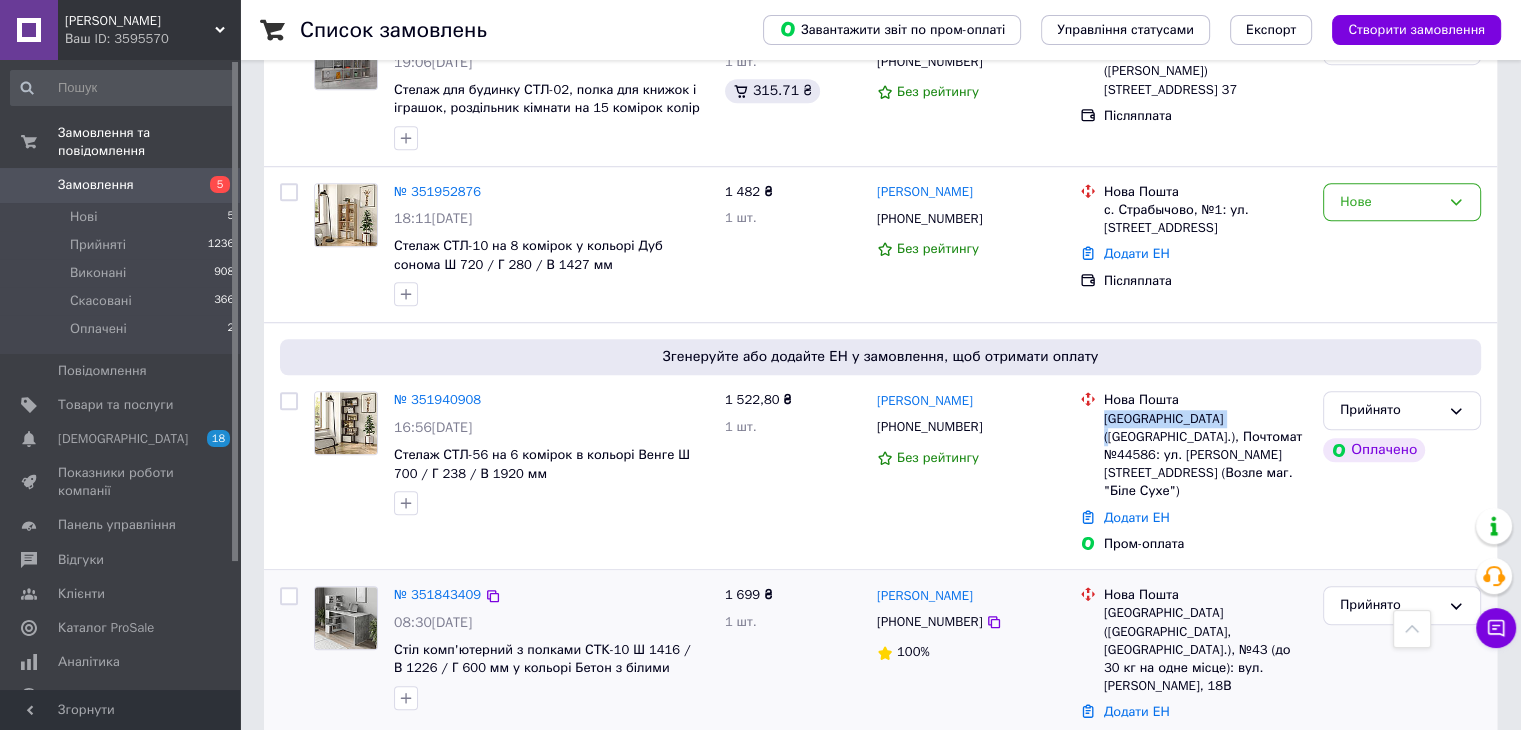 copy on "Киев (Киевская обл." 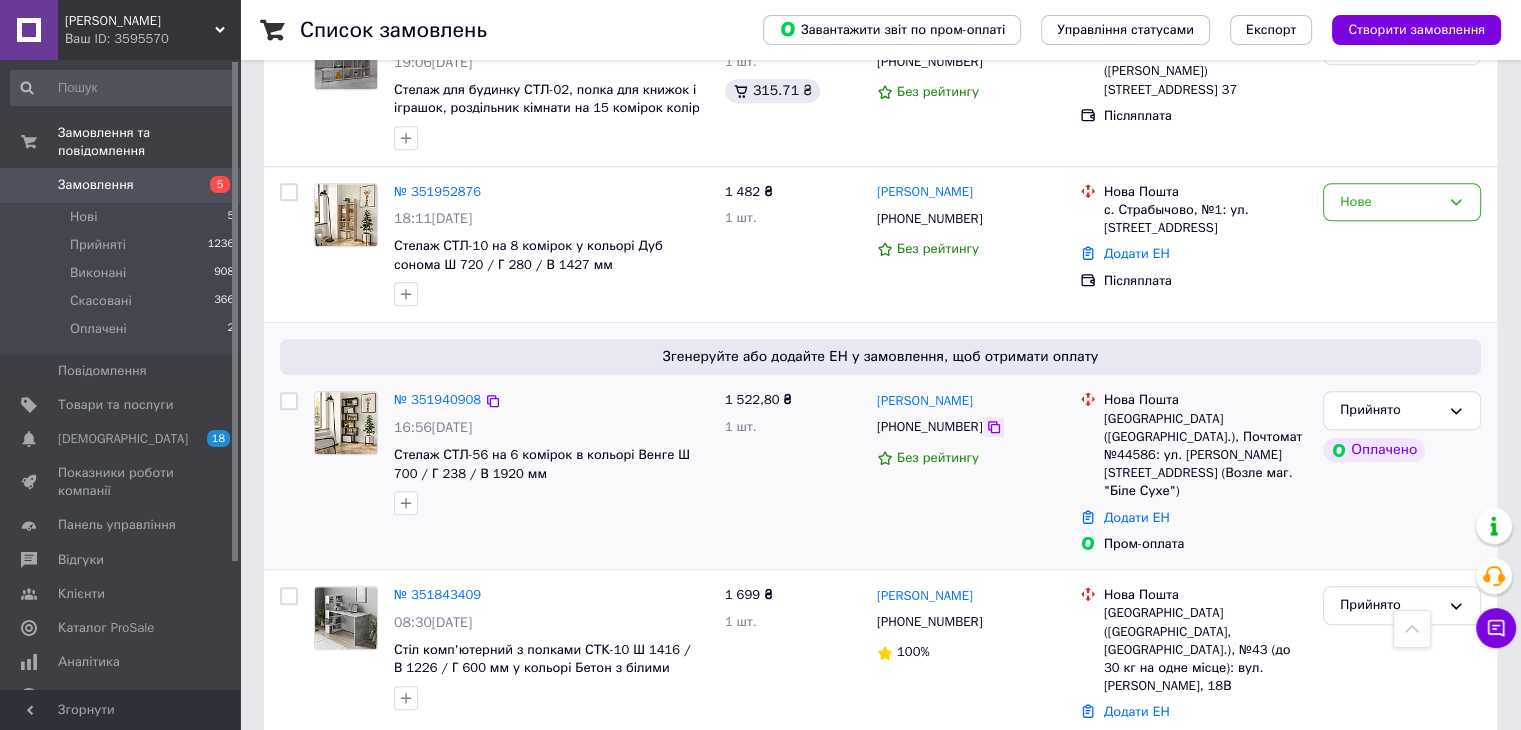 click 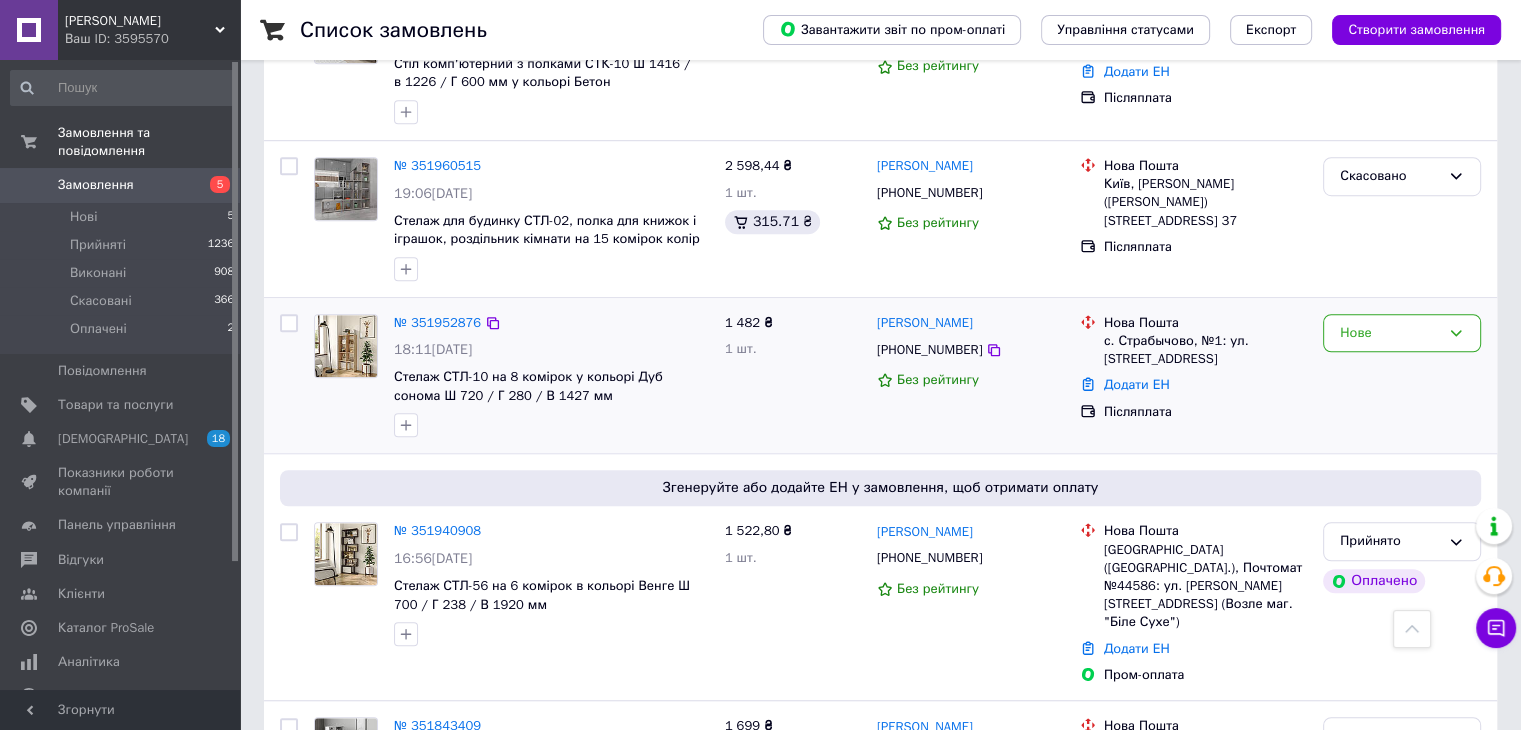 scroll, scrollTop: 1300, scrollLeft: 0, axis: vertical 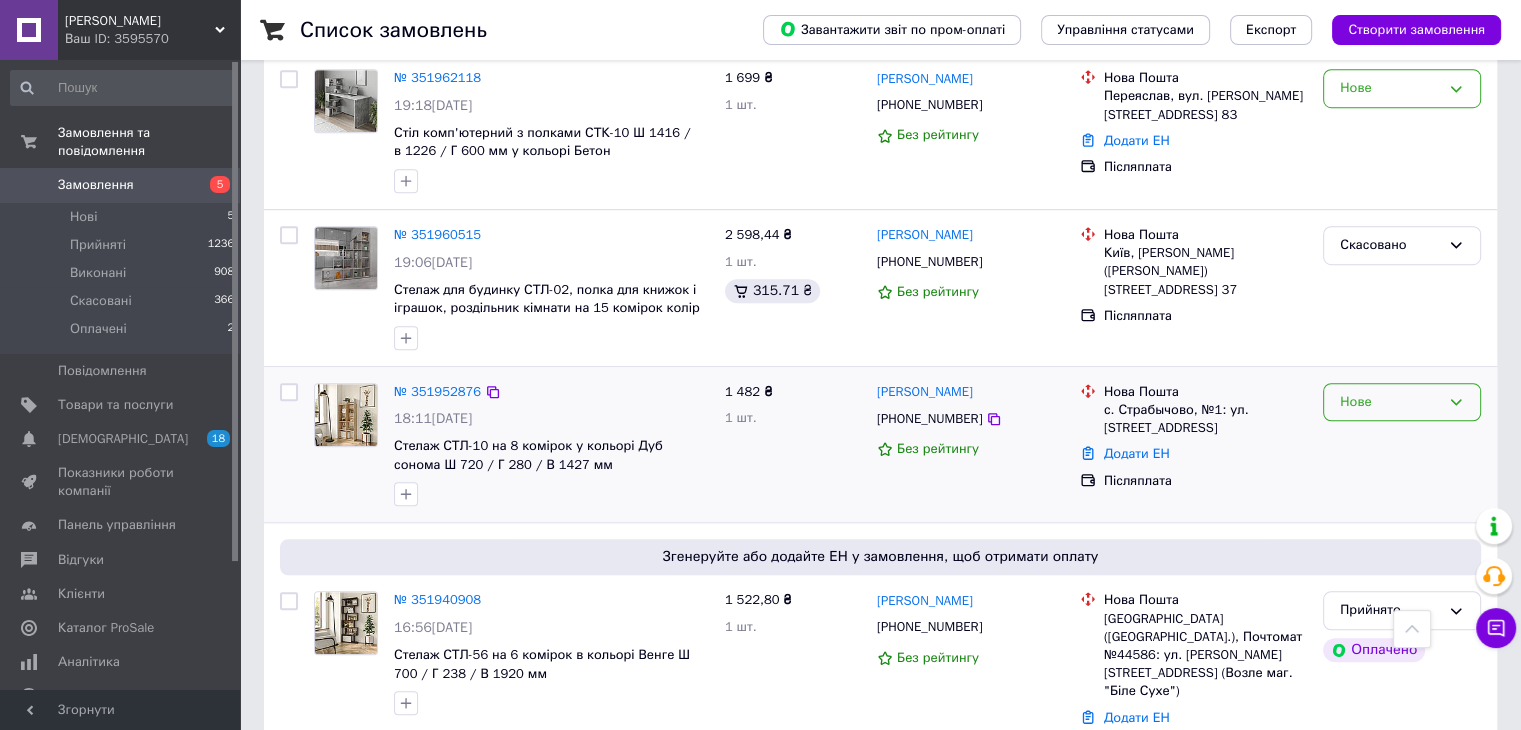 click on "Нове" at bounding box center [1390, 402] 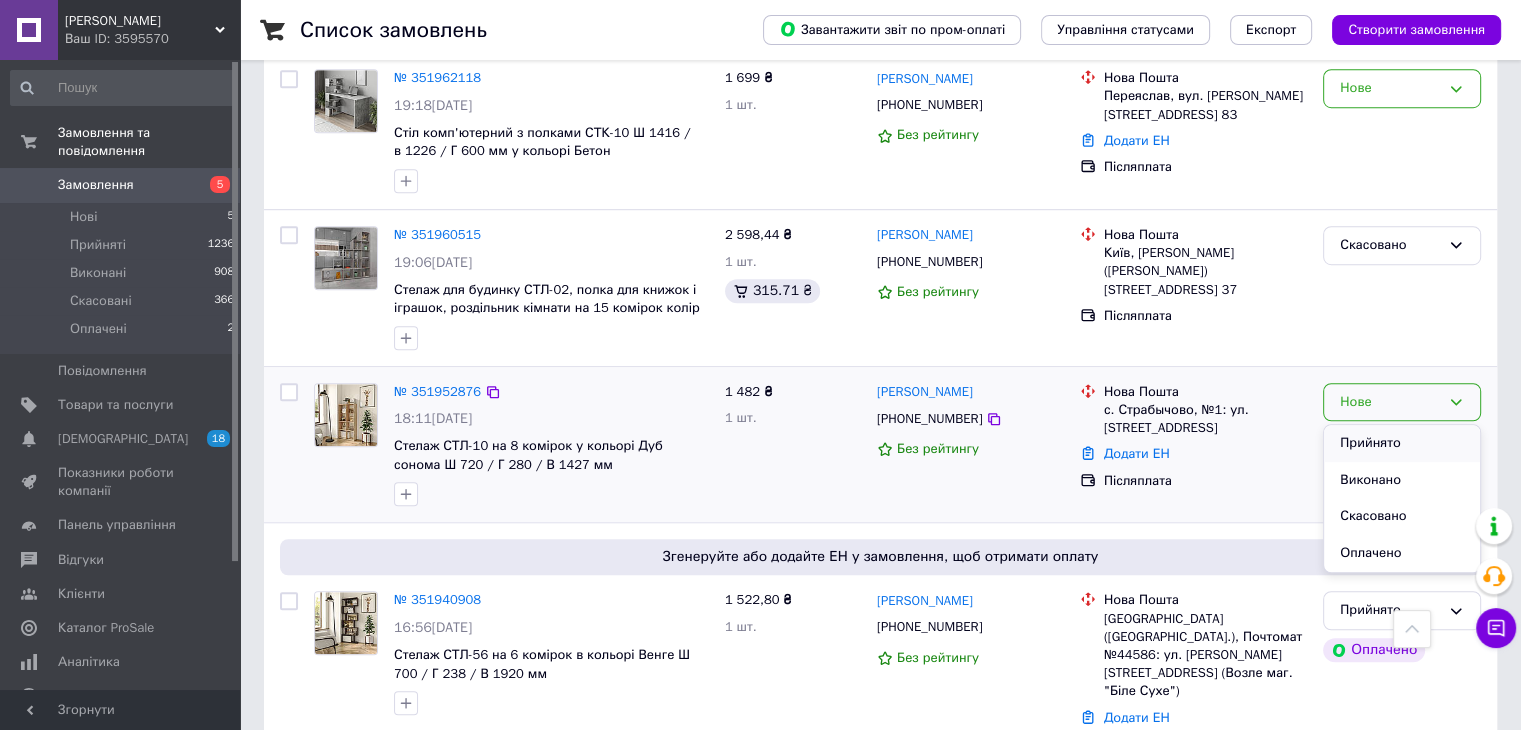 click on "Прийнято" at bounding box center (1402, 443) 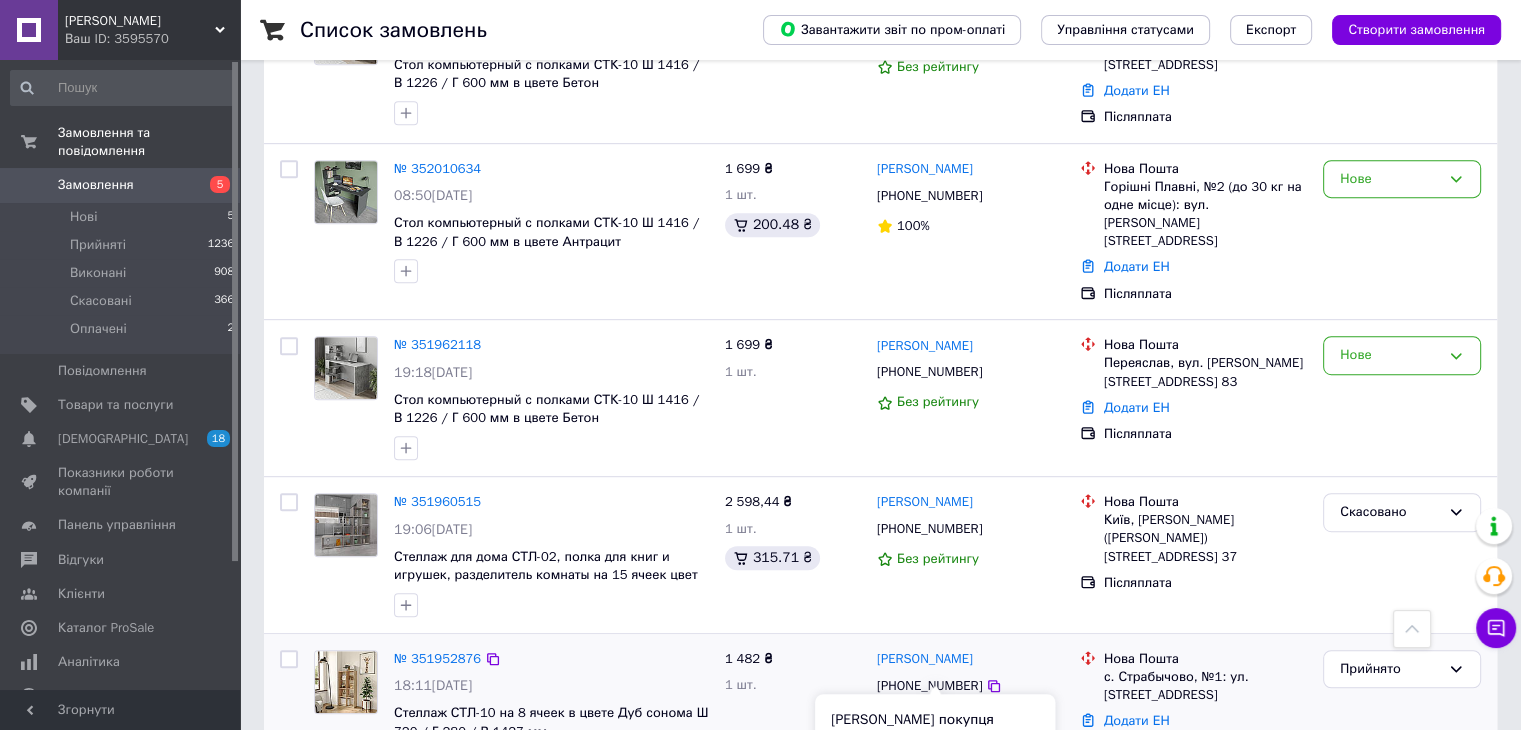 scroll, scrollTop: 1000, scrollLeft: 0, axis: vertical 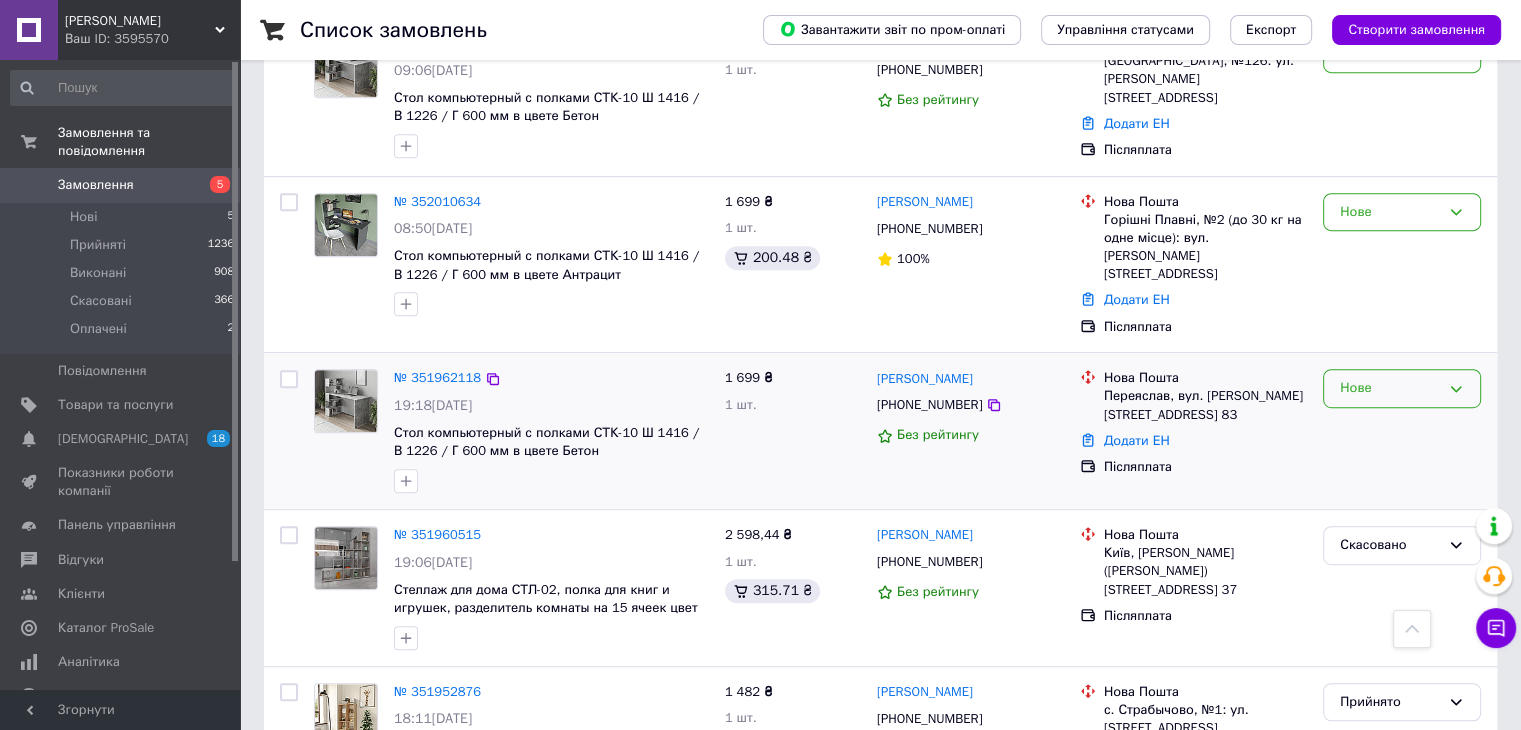 click on "Нове" at bounding box center (1390, 388) 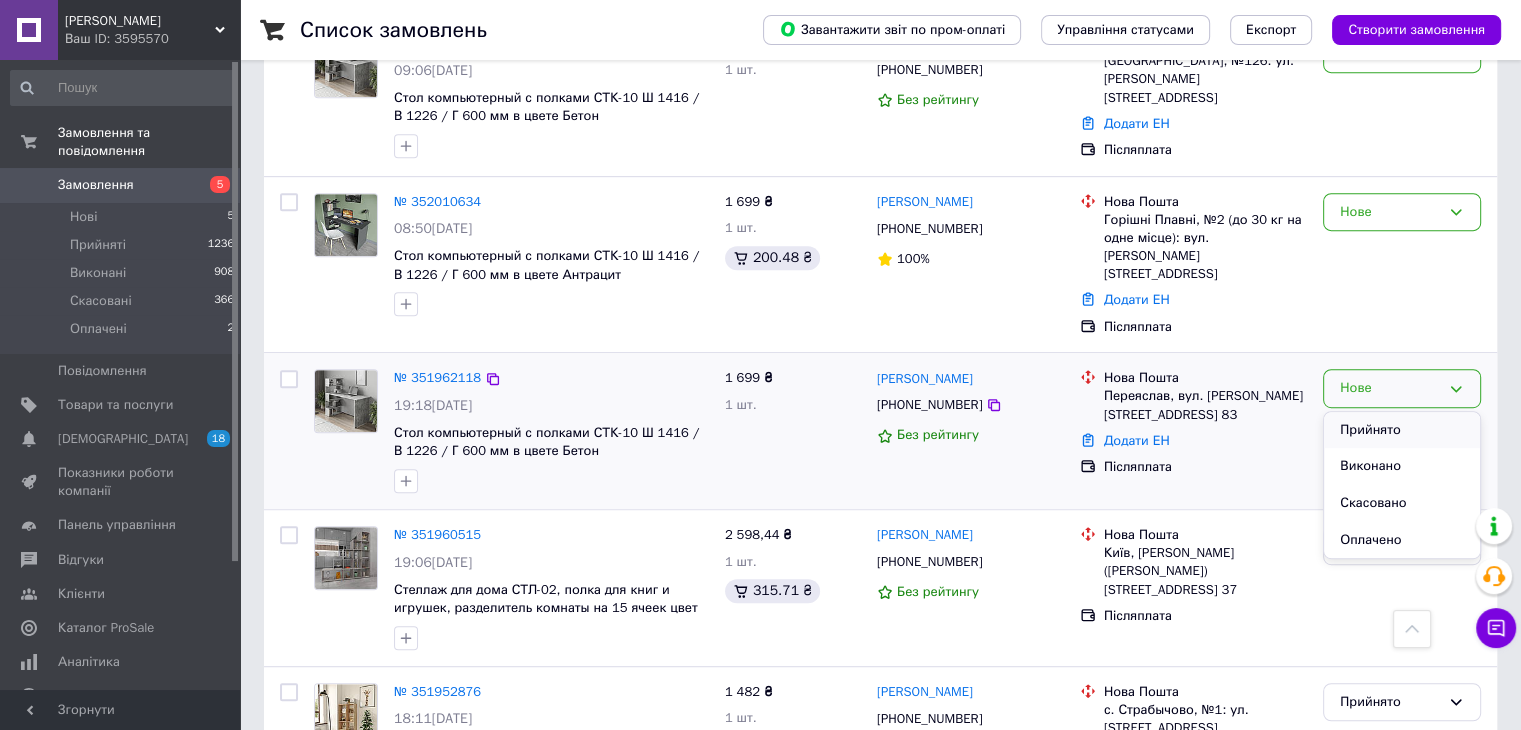 click on "Прийнято" at bounding box center [1402, 430] 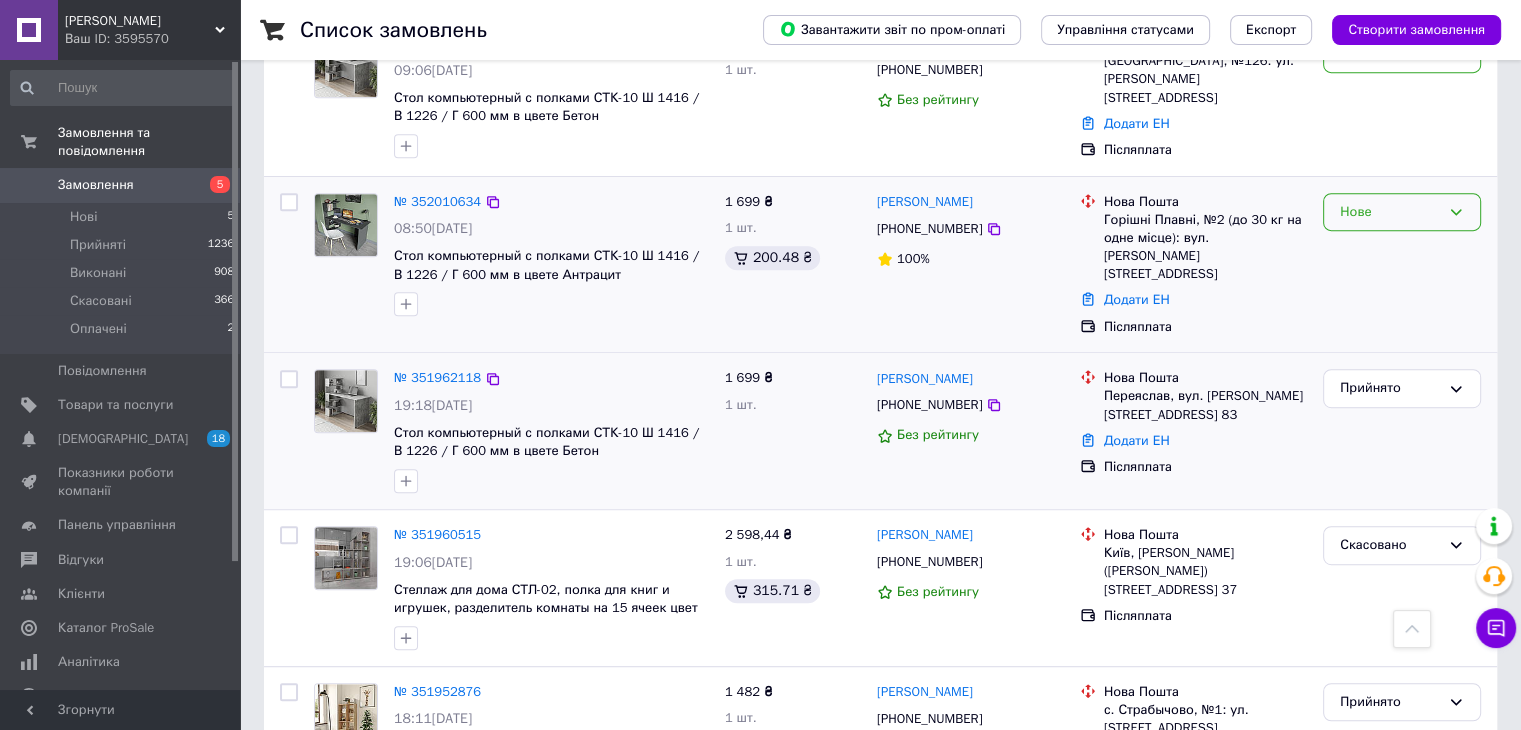 click on "Нове" at bounding box center (1390, 212) 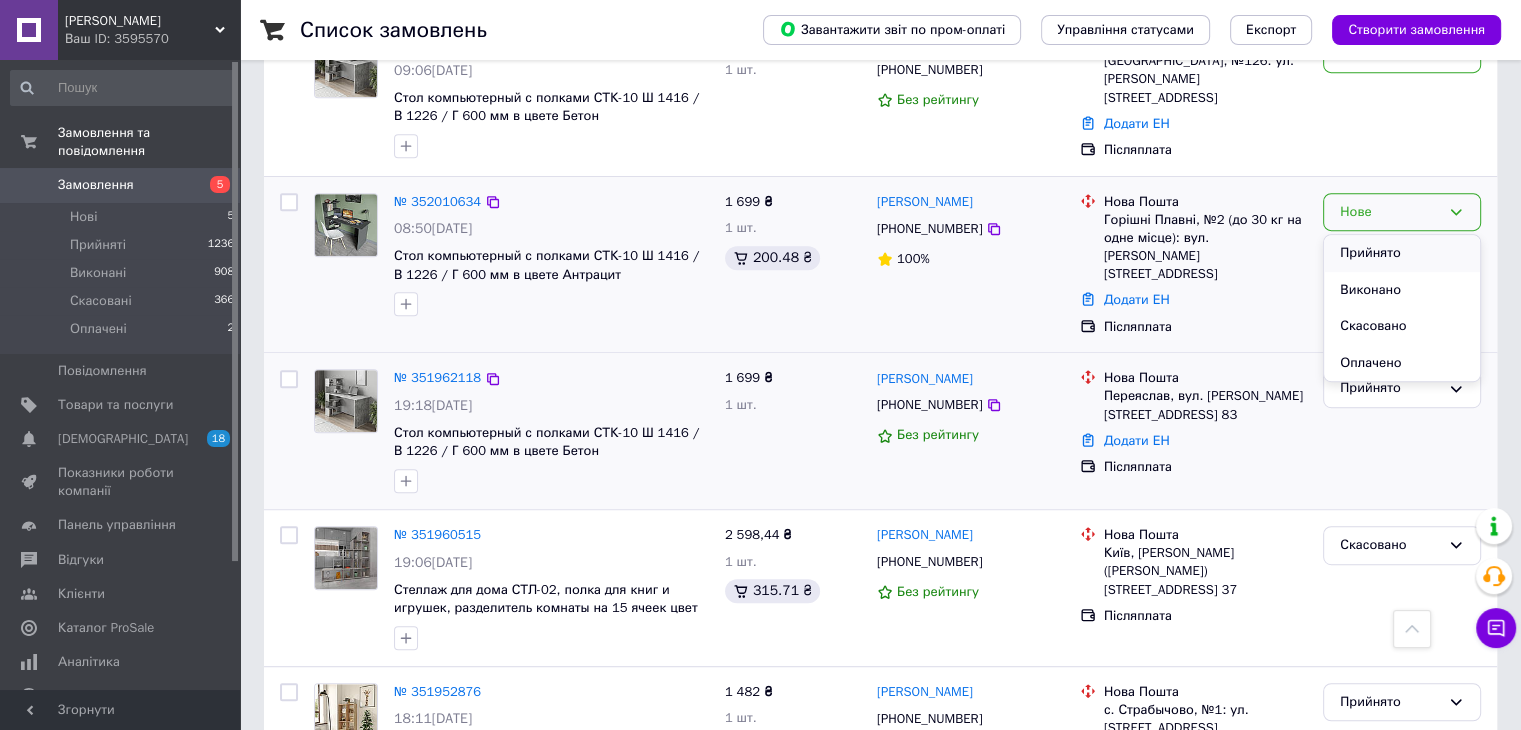 click on "Прийнято" at bounding box center (1402, 253) 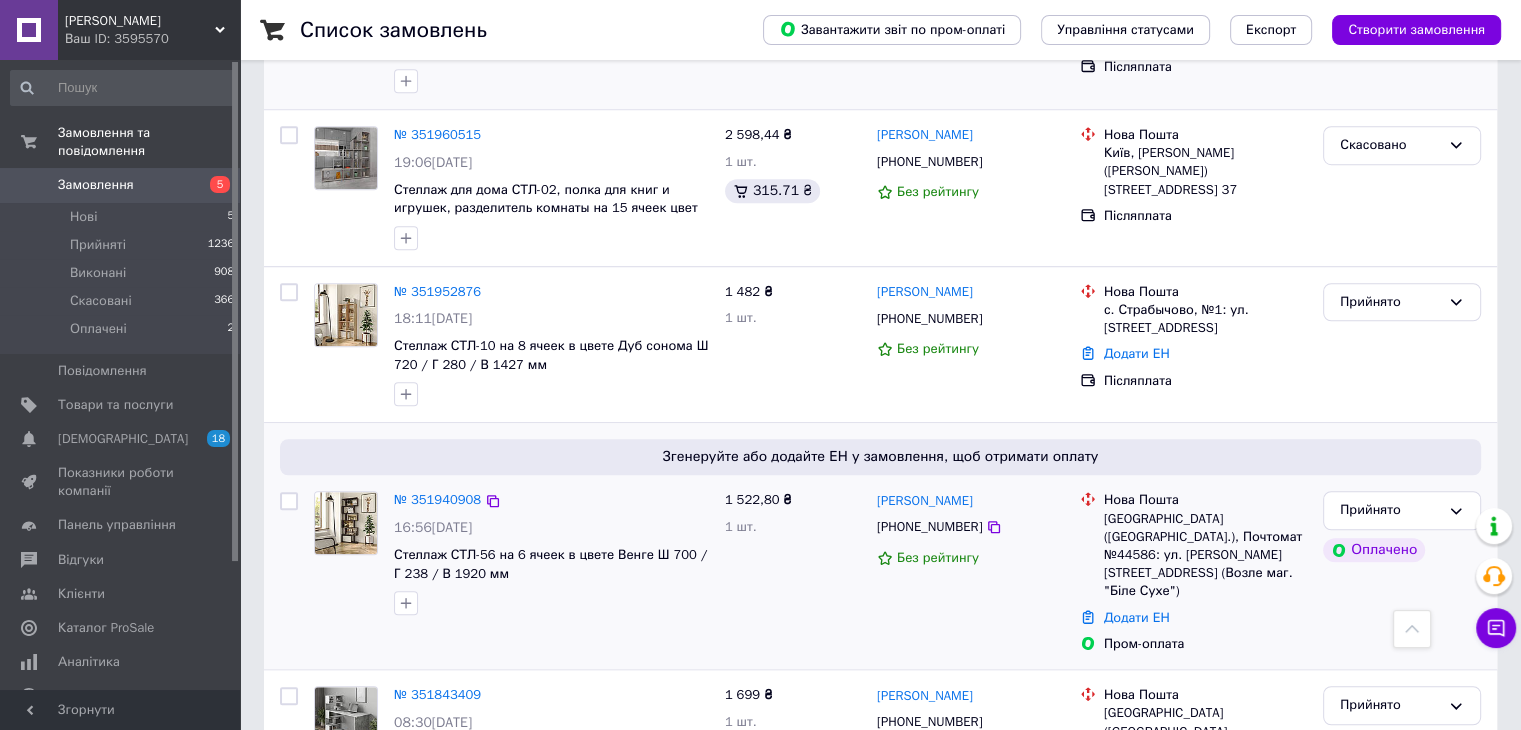 scroll, scrollTop: 1300, scrollLeft: 0, axis: vertical 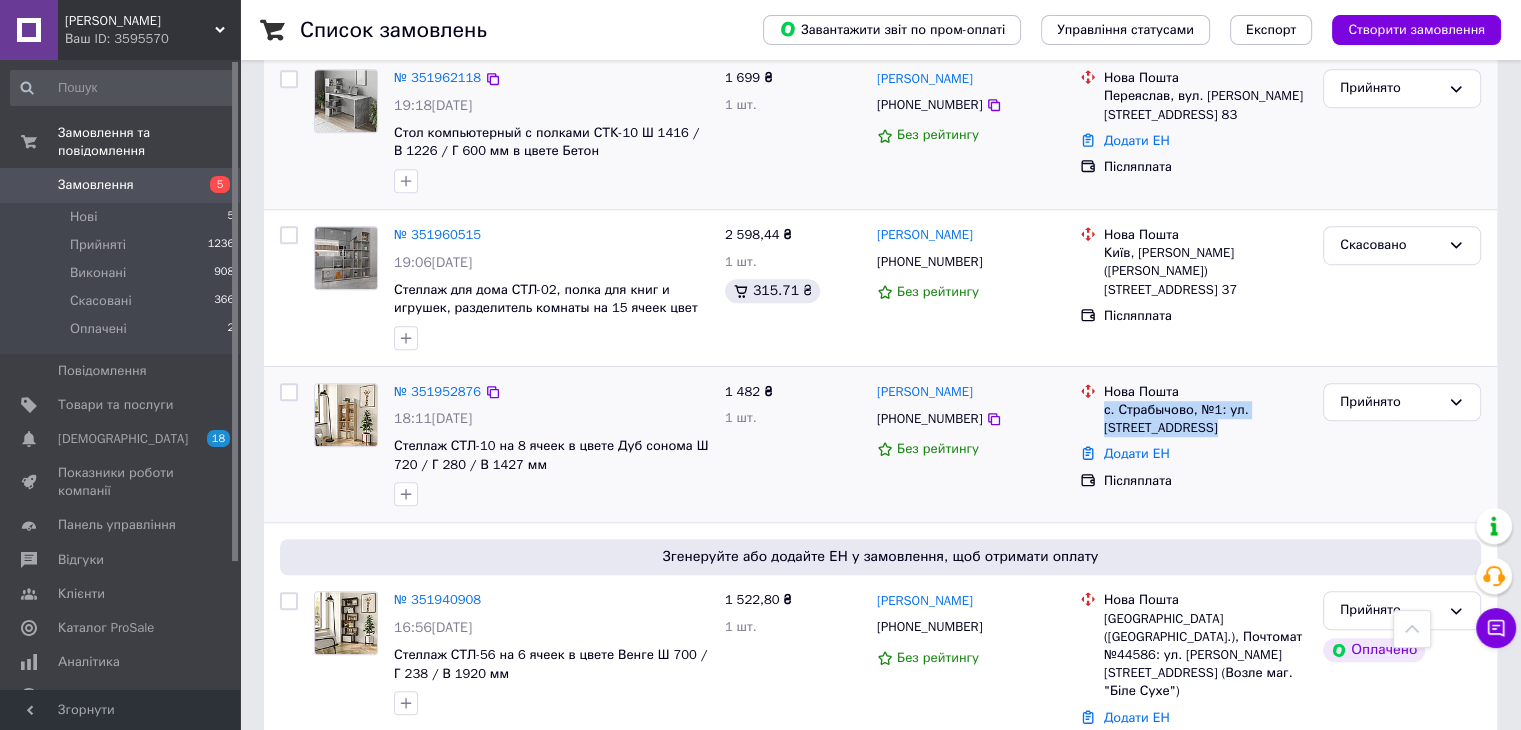 drag, startPoint x: 1103, startPoint y: 370, endPoint x: 1215, endPoint y: 387, distance: 113.28283 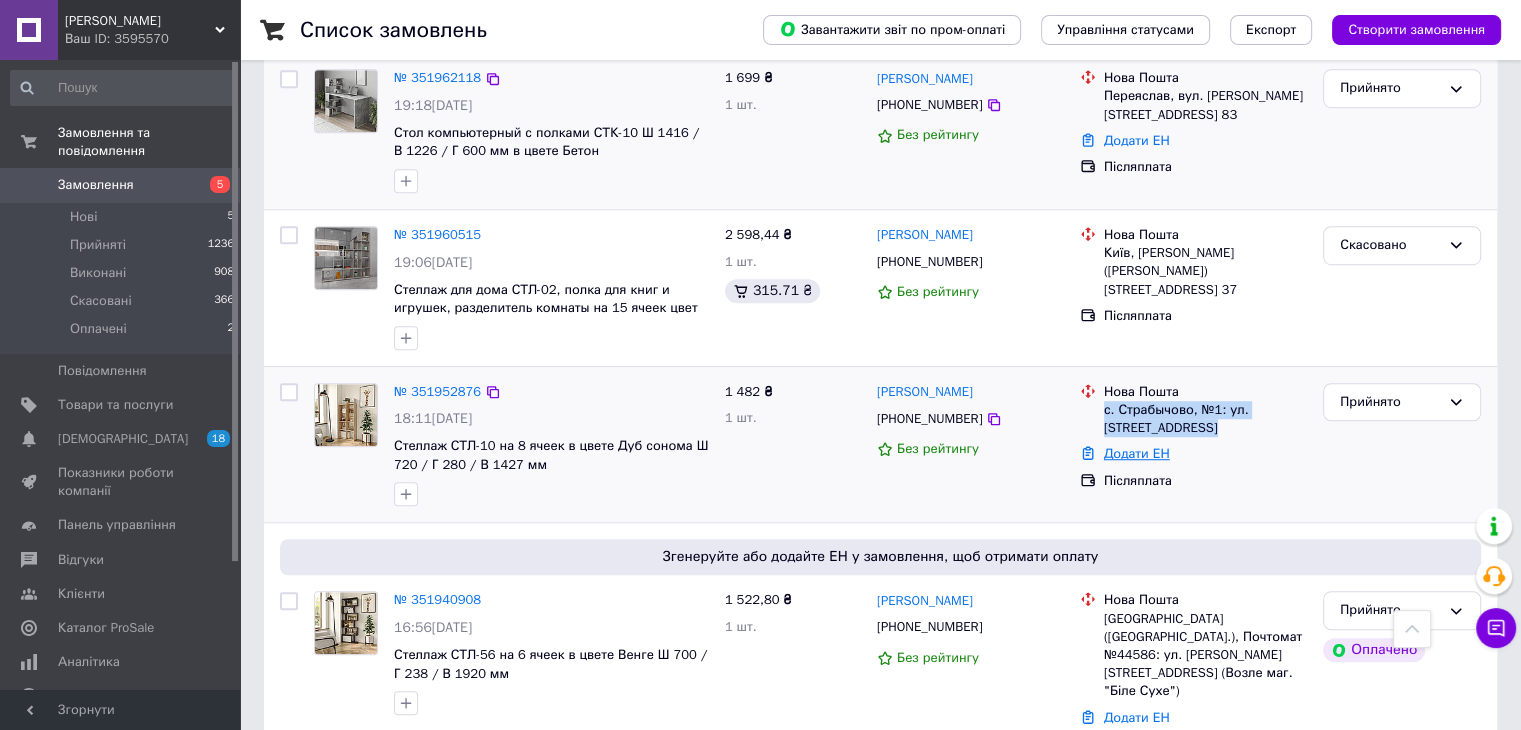 copy on "с. Страбычово, №1: ул. [STREET_ADDRESS]" 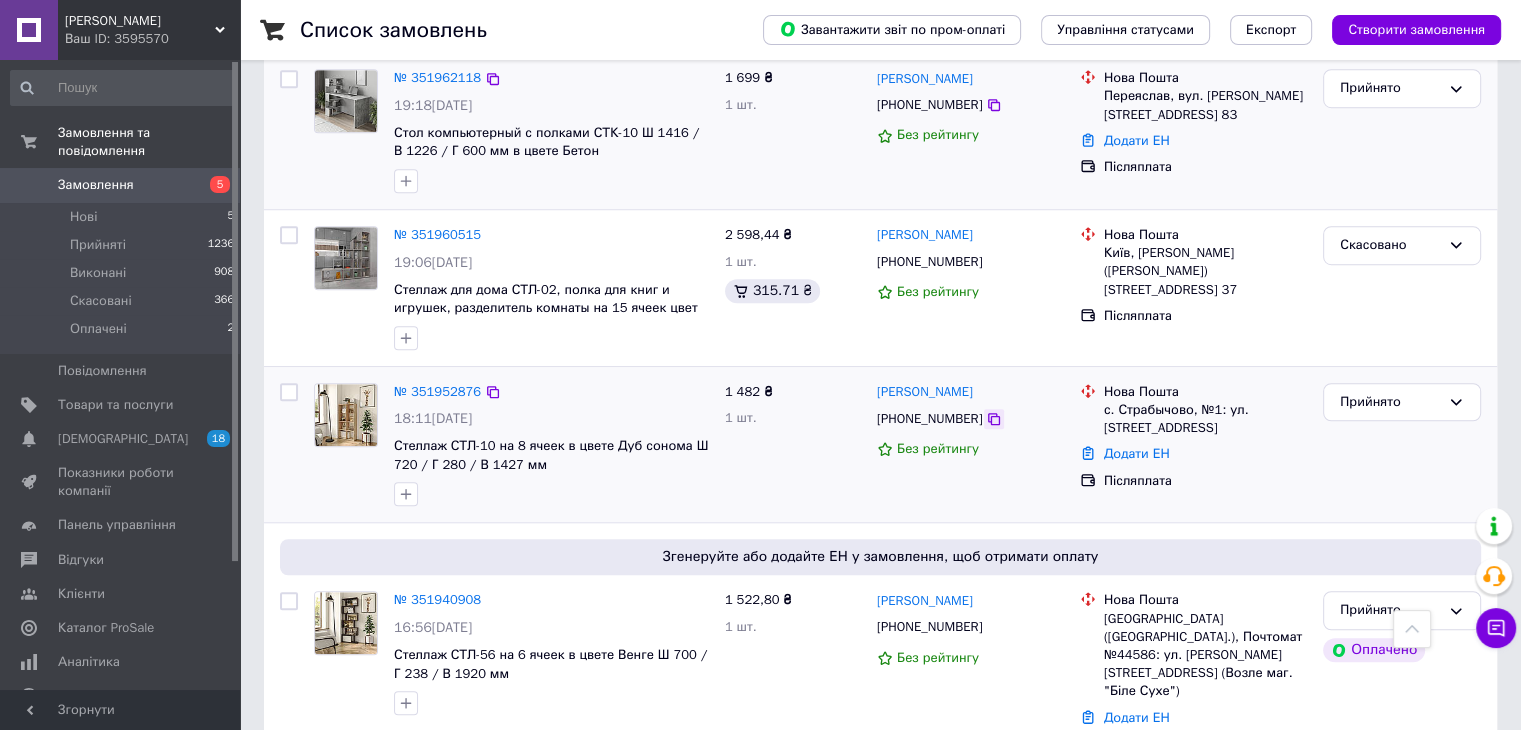 click 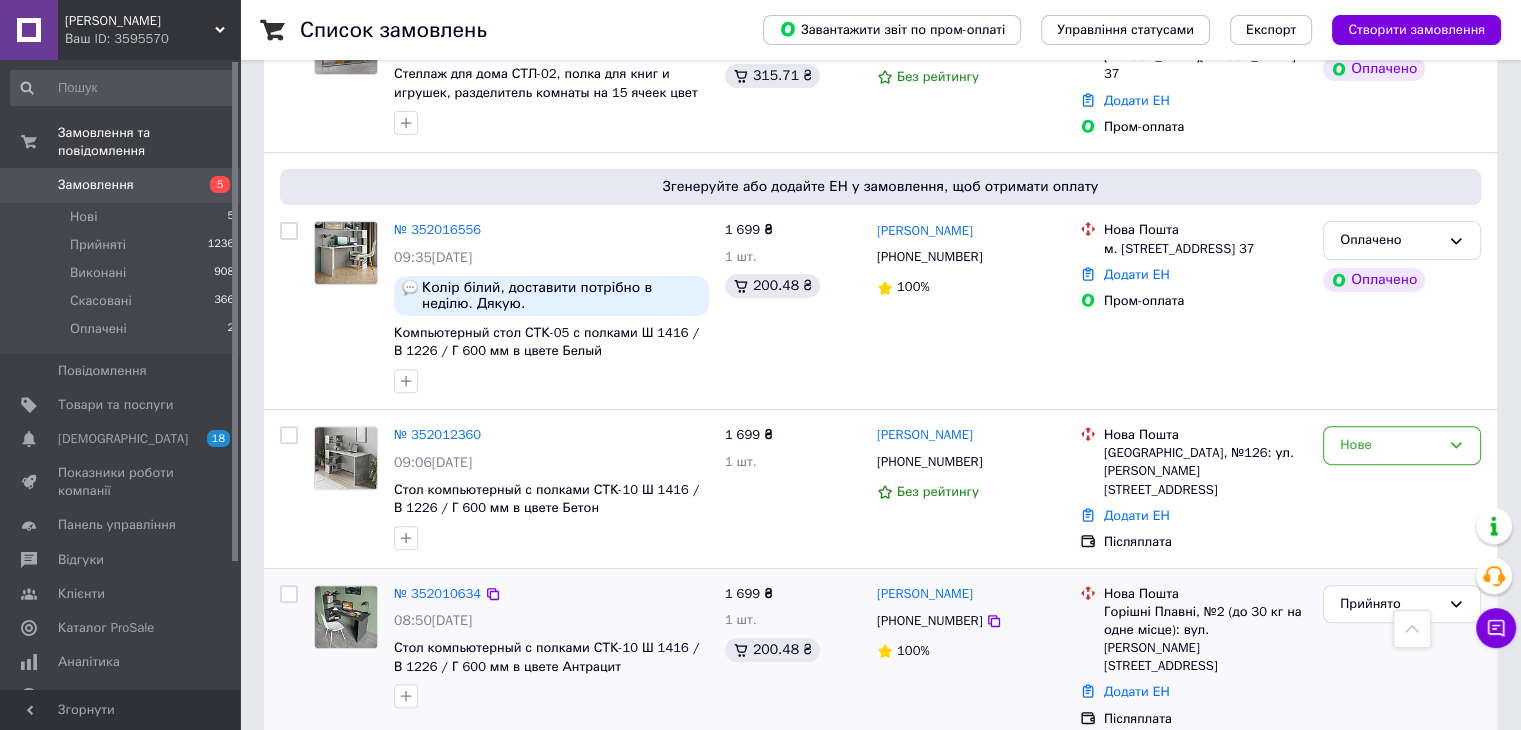 scroll, scrollTop: 500, scrollLeft: 0, axis: vertical 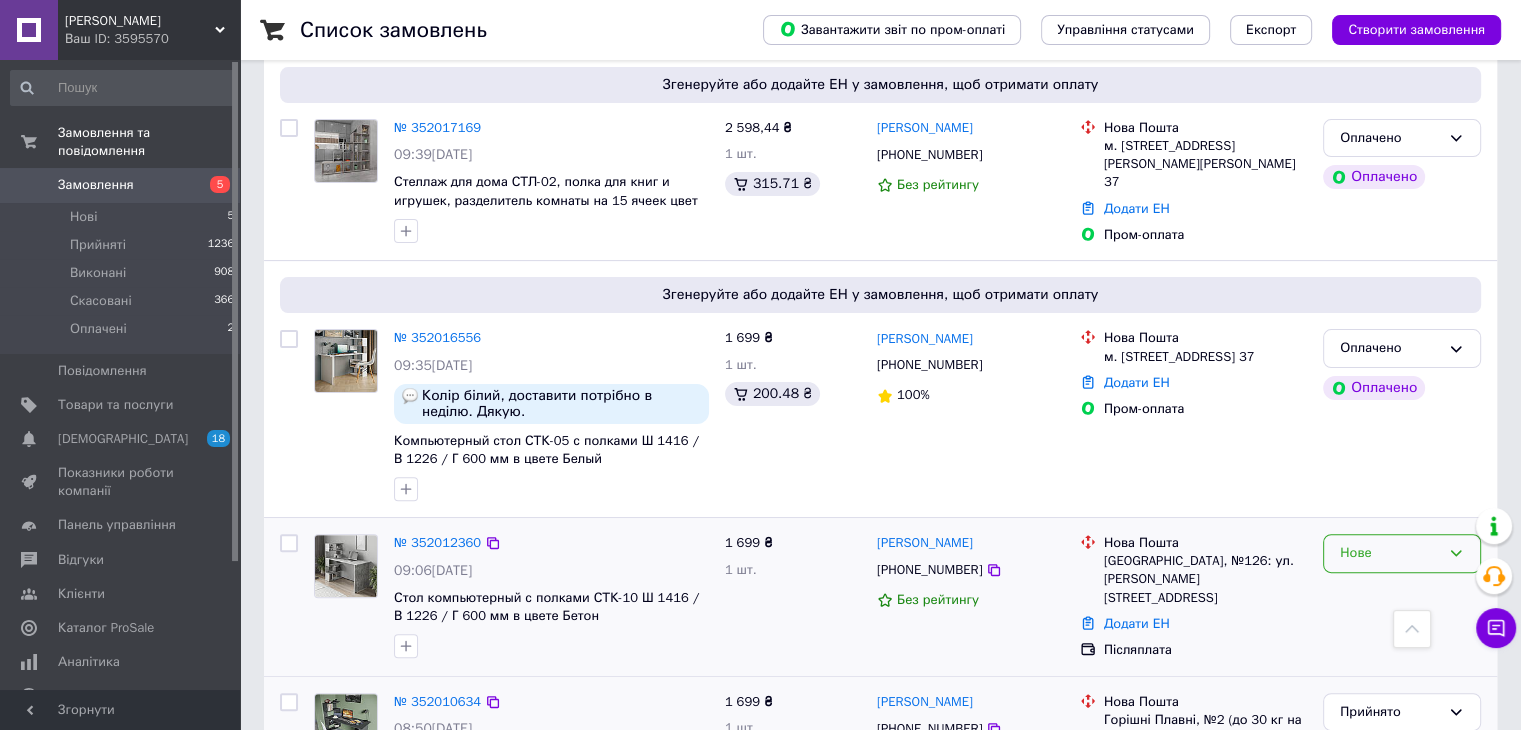 click on "Нове" at bounding box center (1402, 553) 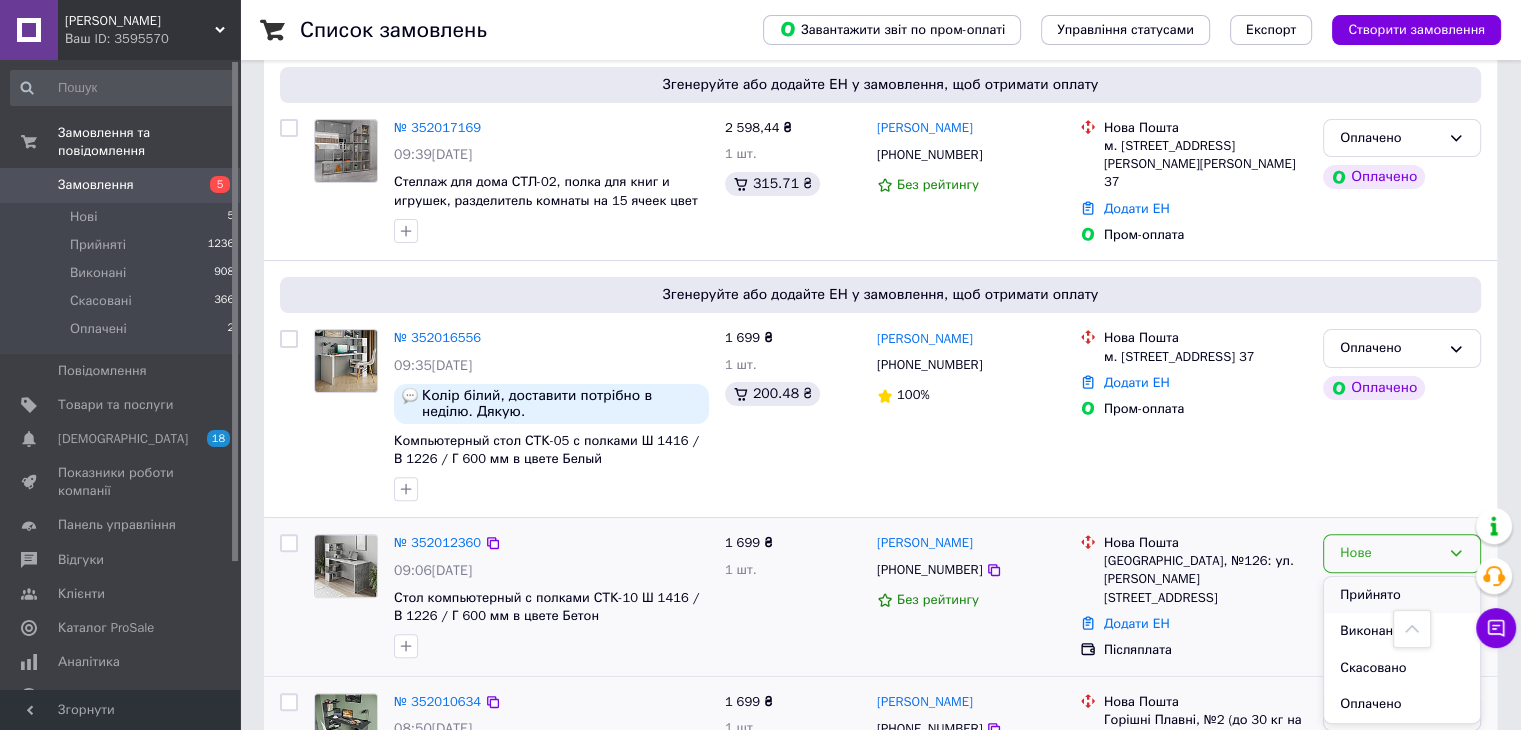 click on "Прийнято" at bounding box center (1402, 595) 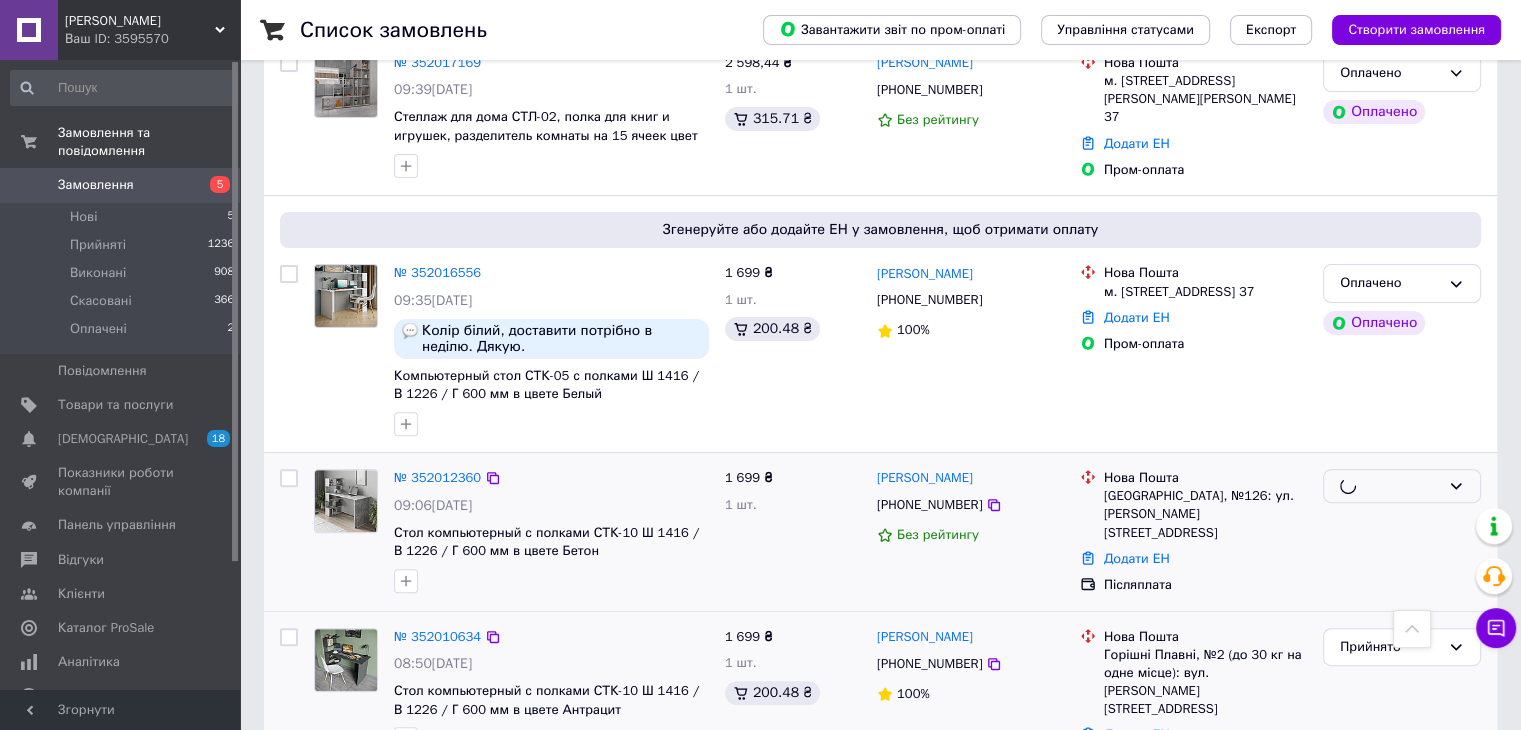 scroll, scrollTop: 600, scrollLeft: 0, axis: vertical 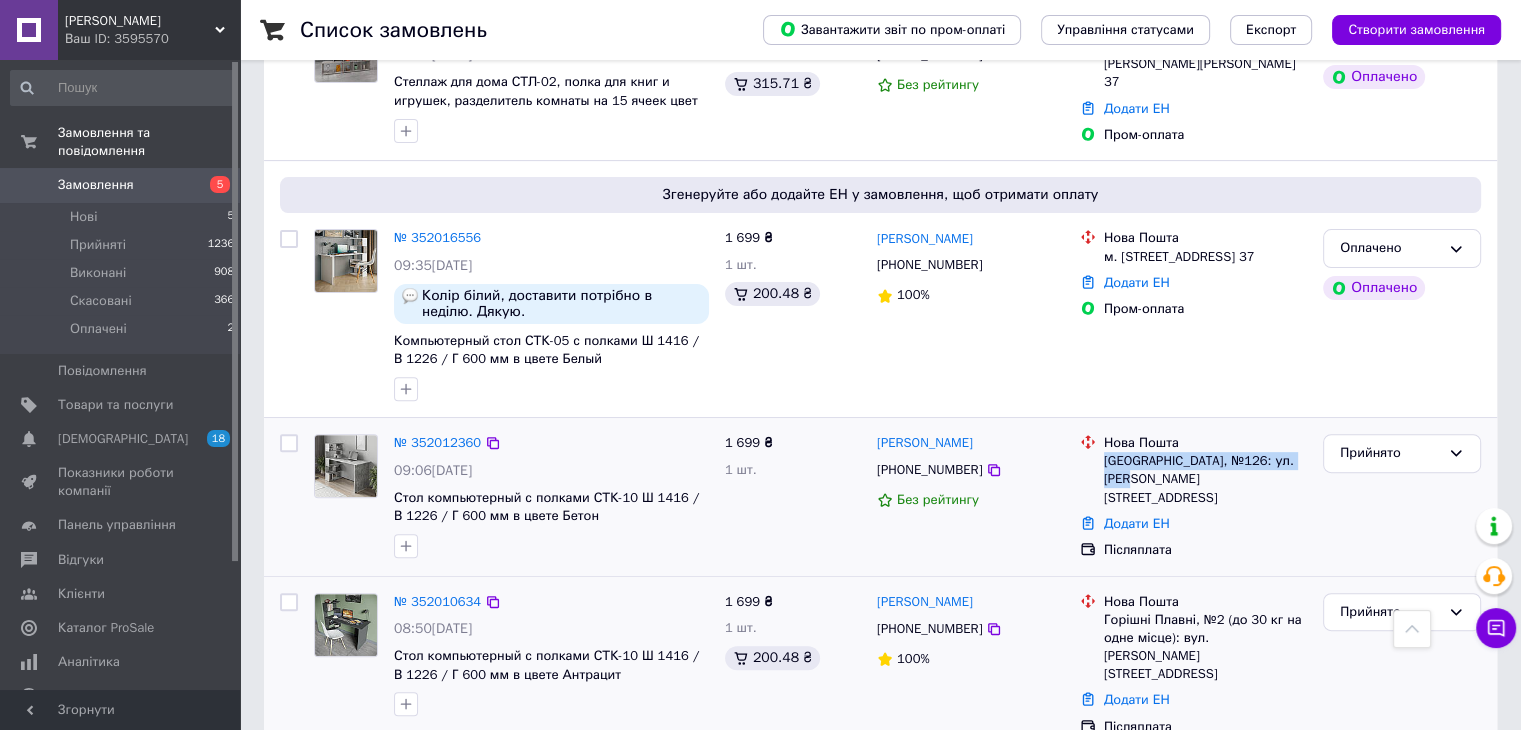 drag, startPoint x: 1104, startPoint y: 442, endPoint x: 1141, endPoint y: 453, distance: 38.600517 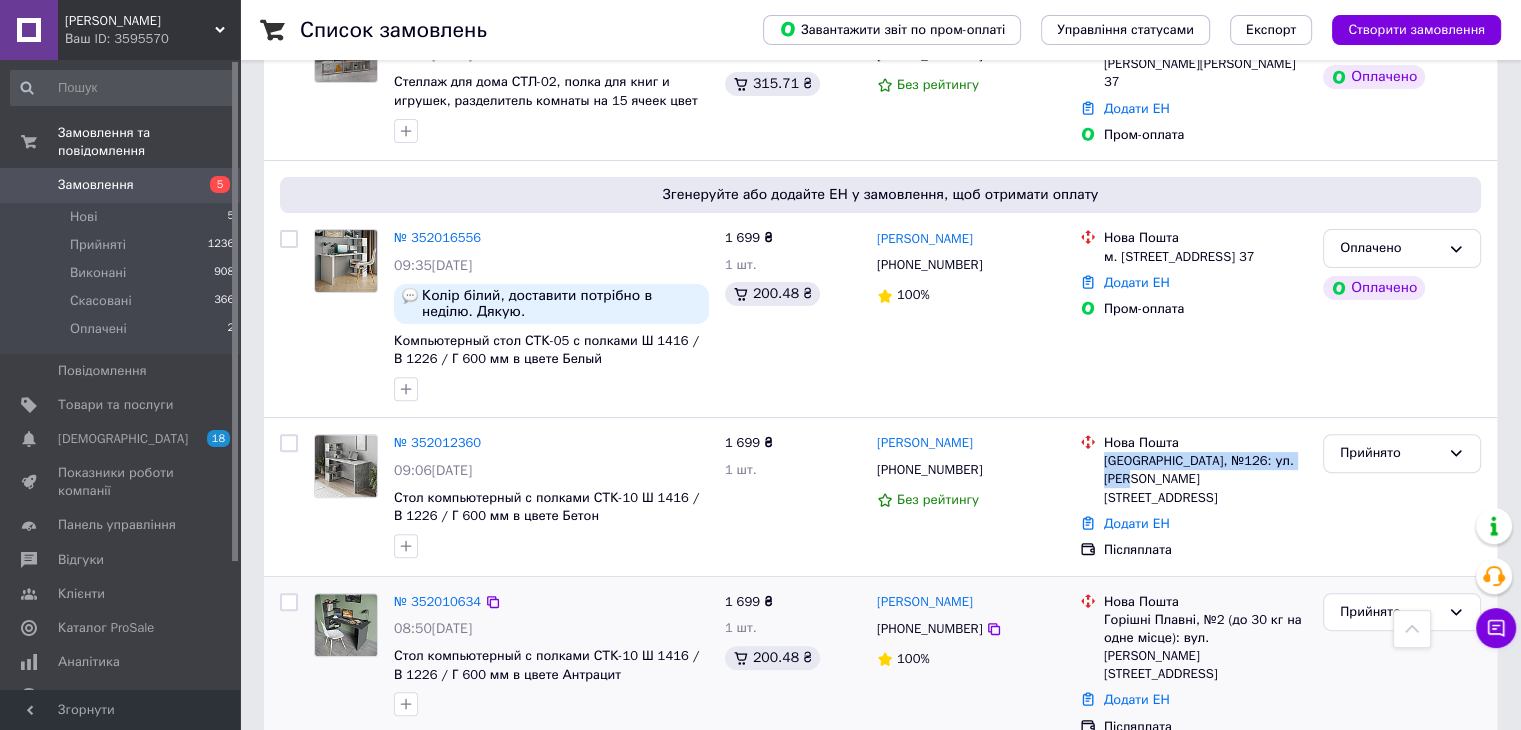 copy on "[GEOGRAPHIC_DATA], №126: ул. [PERSON_NAME][STREET_ADDRESS]" 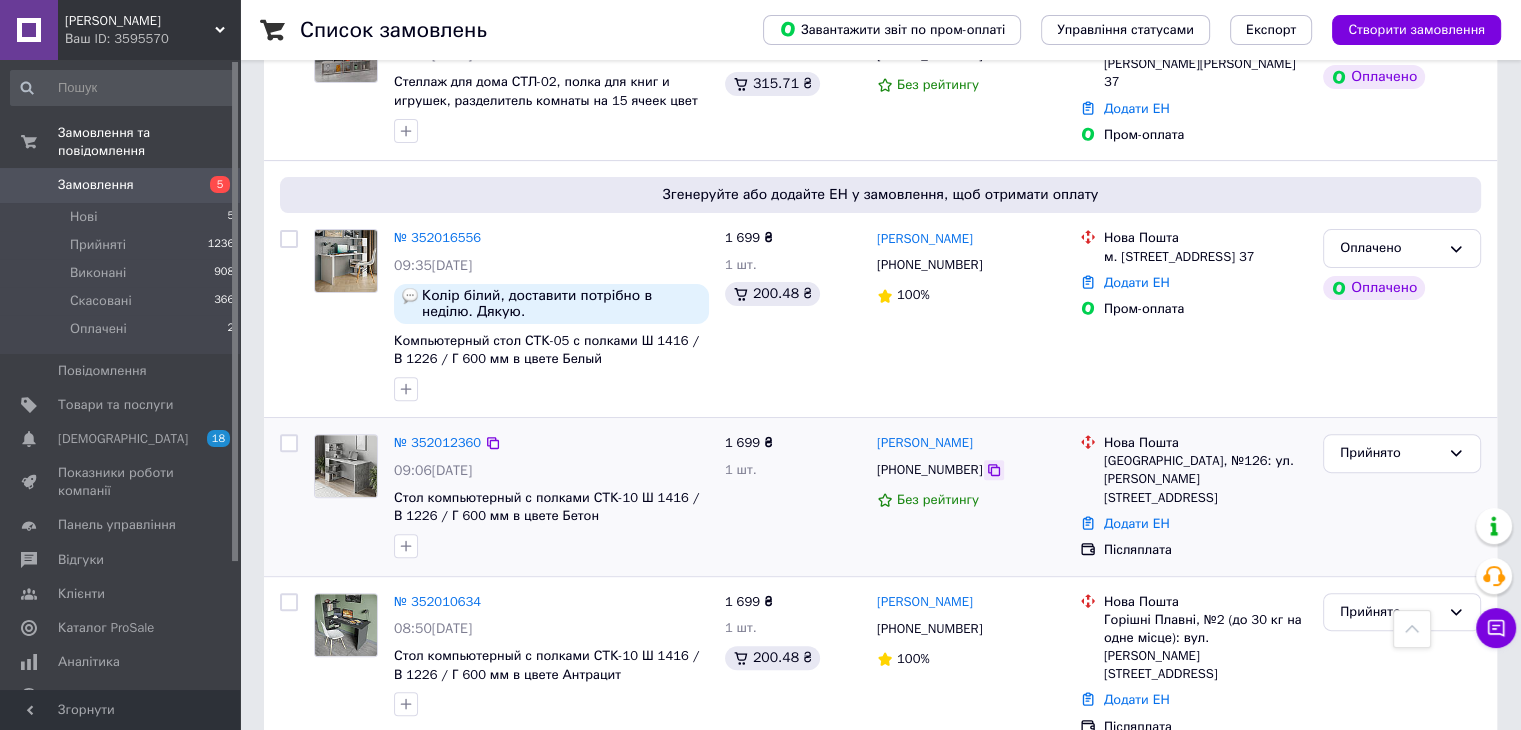 click 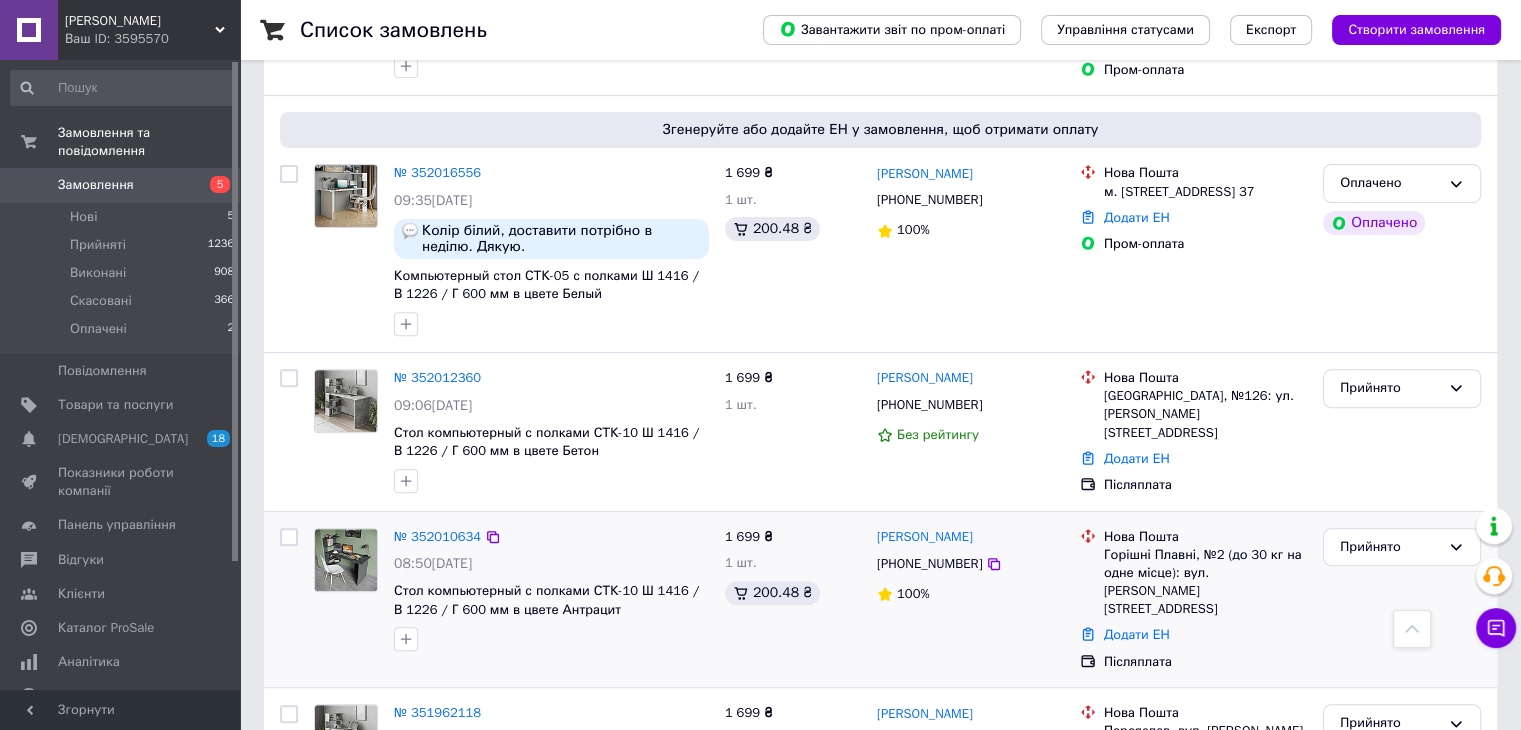scroll, scrollTop: 700, scrollLeft: 0, axis: vertical 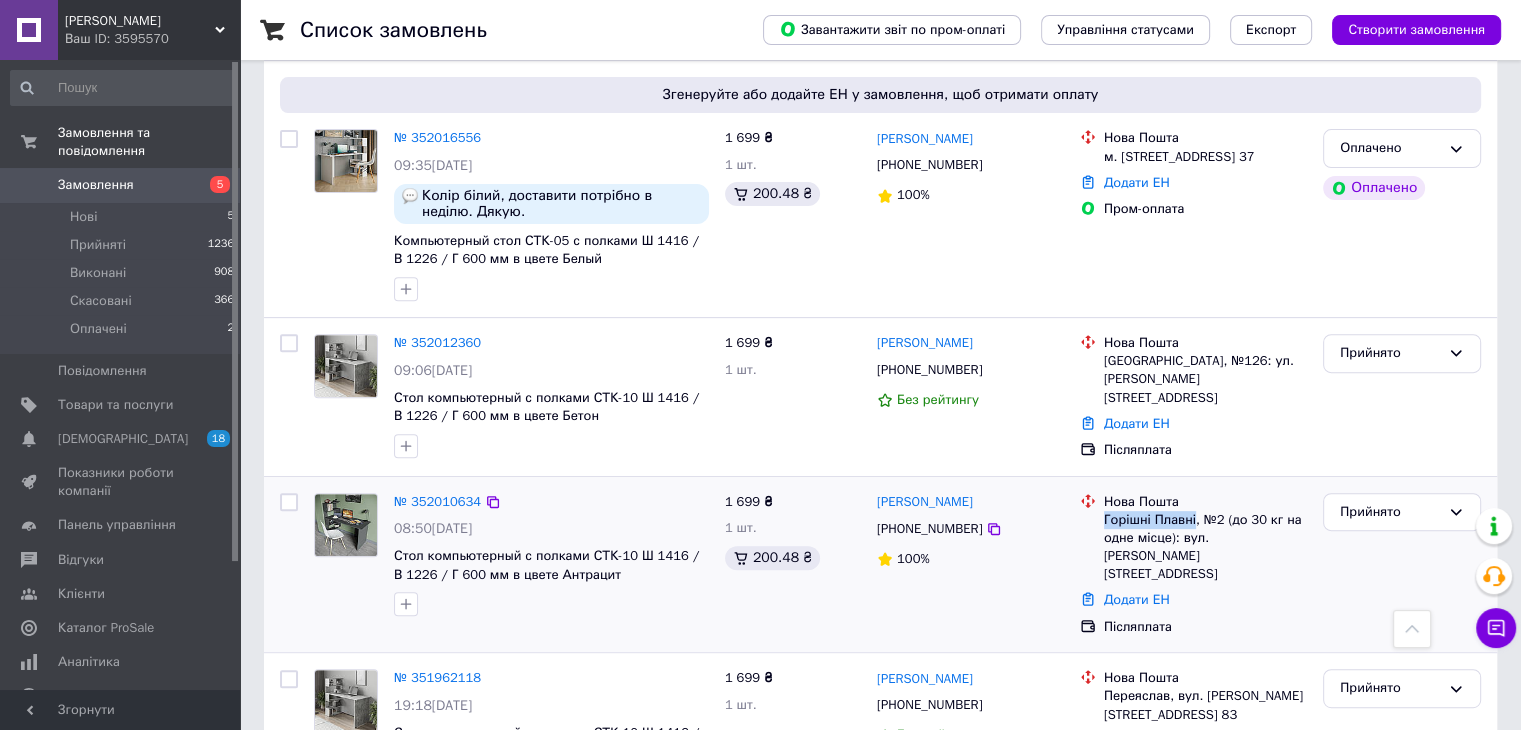 drag, startPoint x: 1103, startPoint y: 495, endPoint x: 1192, endPoint y: 497, distance: 89.02247 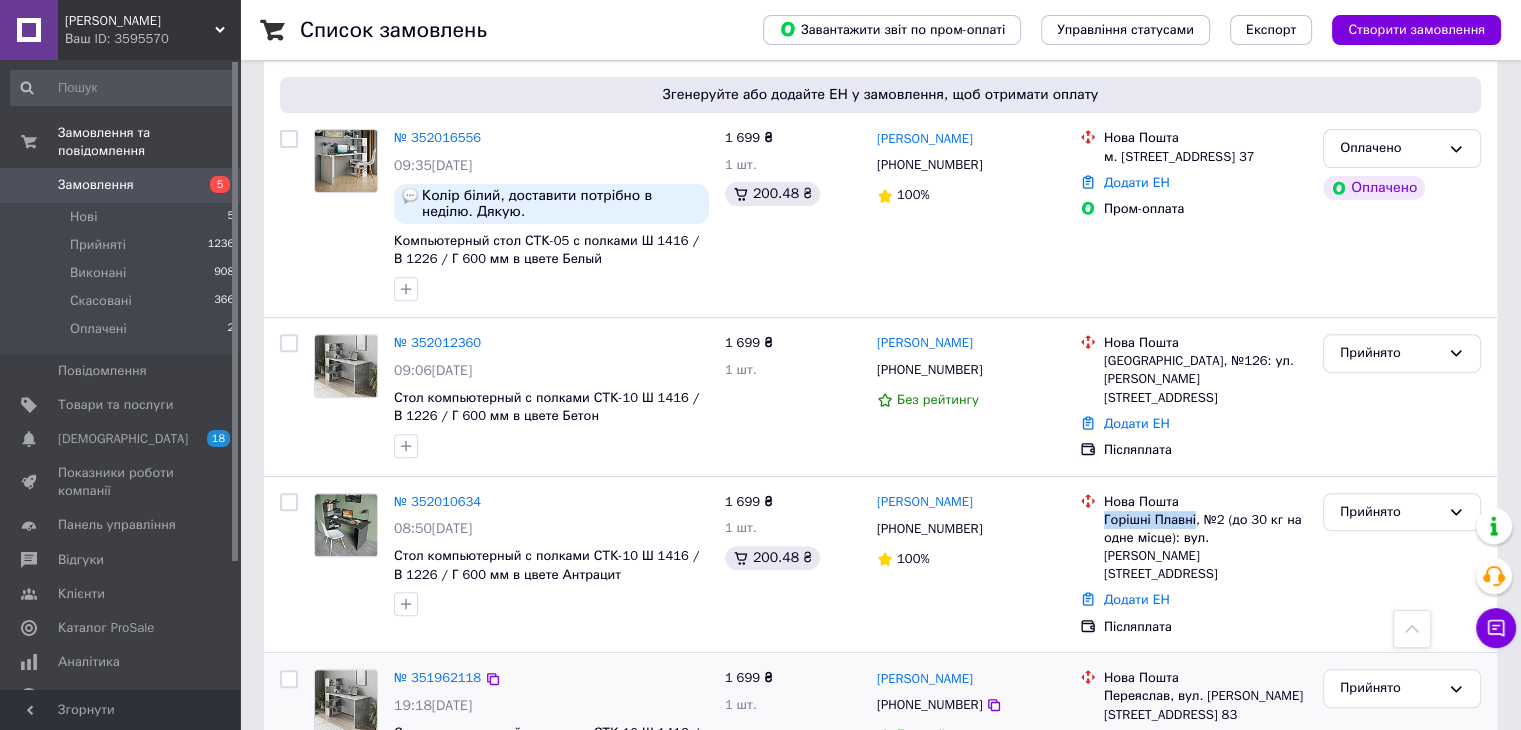 copy on "Горішні Плавні" 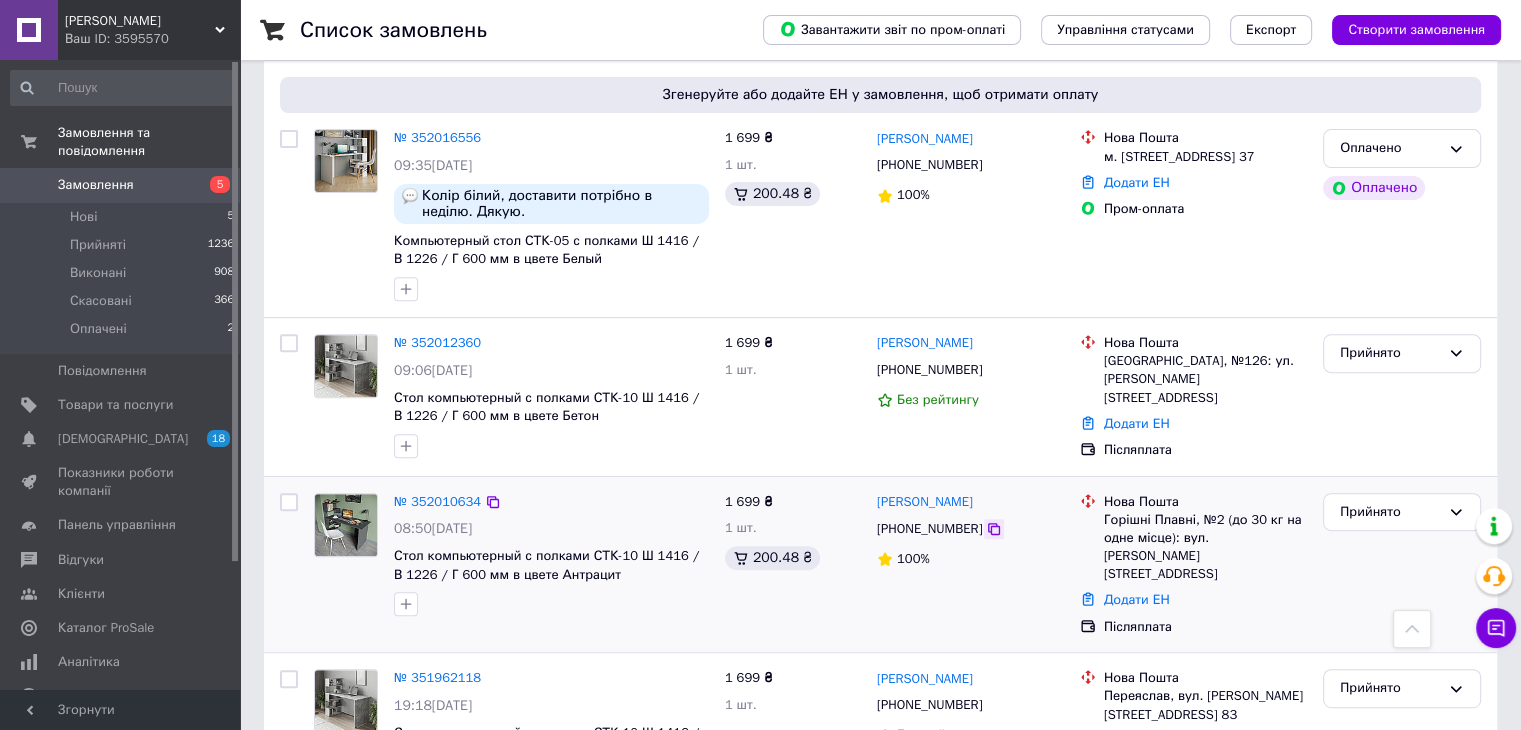 click 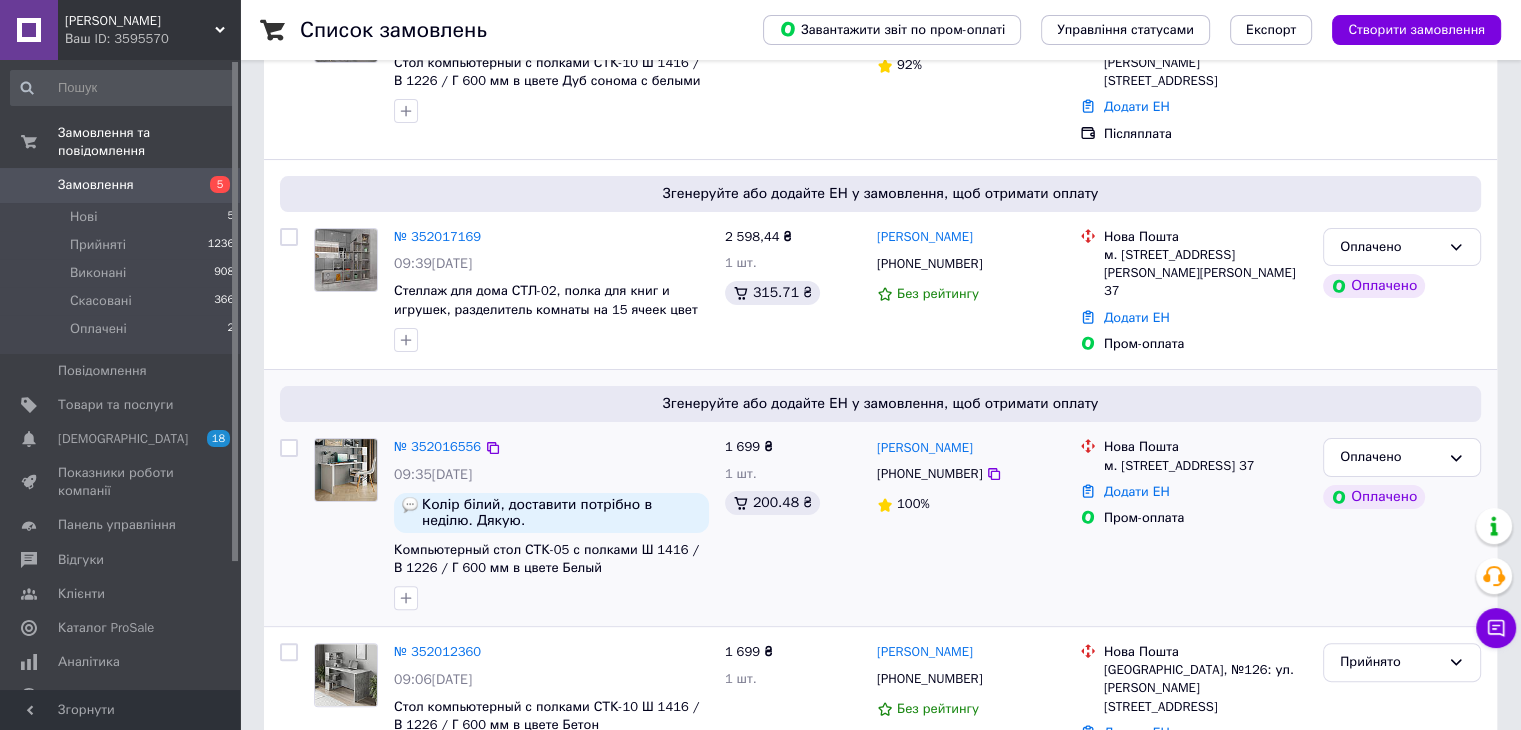 scroll, scrollTop: 400, scrollLeft: 0, axis: vertical 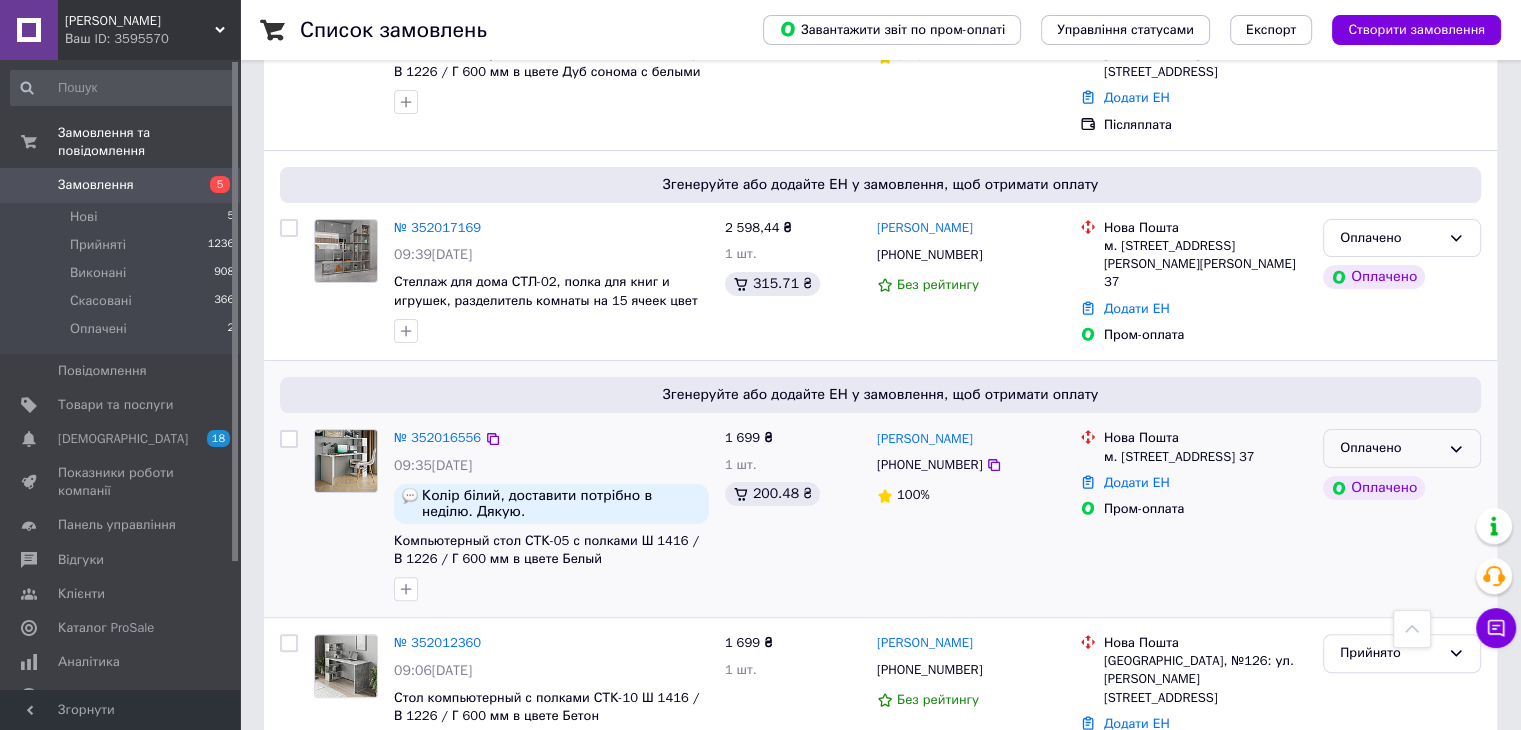 click on "Оплачено" at bounding box center [1390, 448] 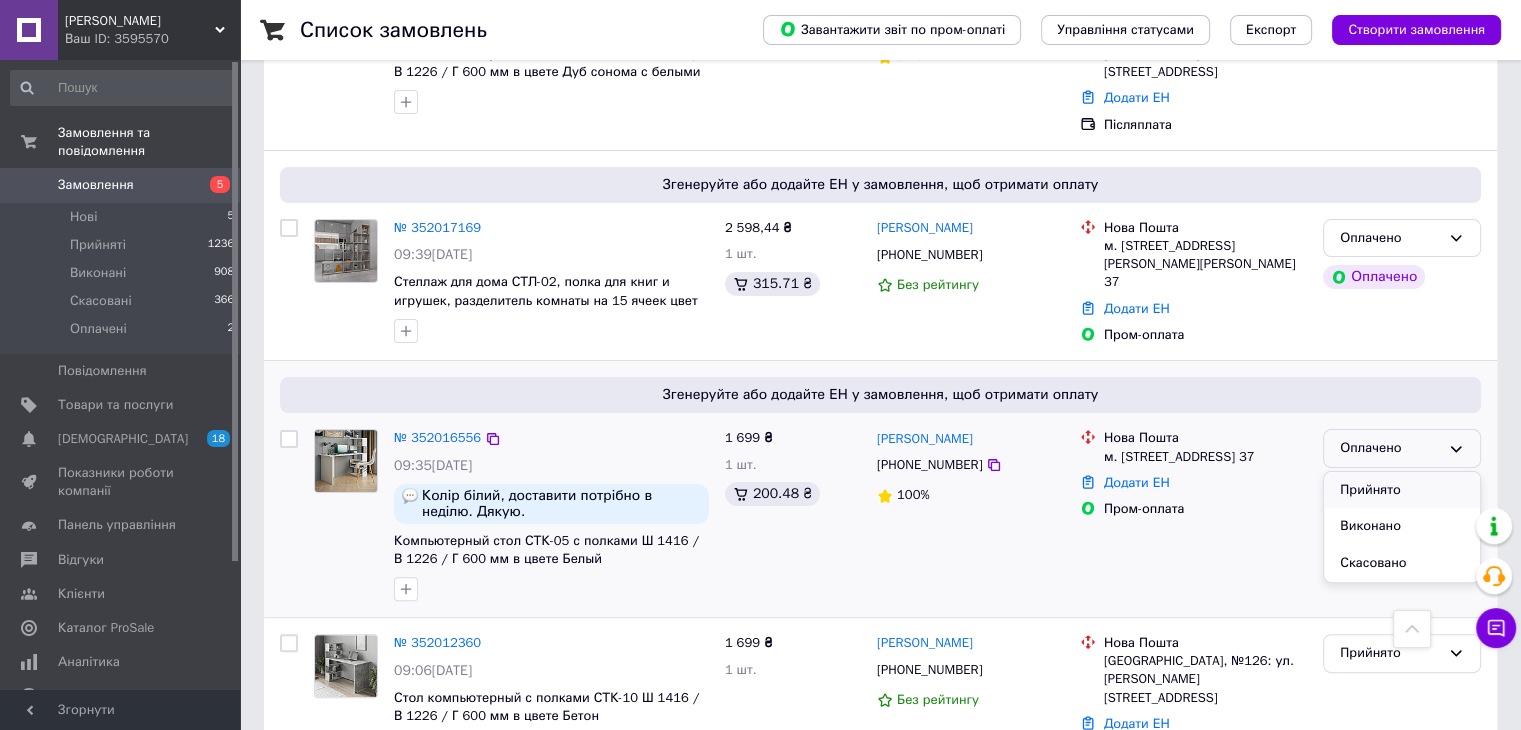 click on "Прийнято" at bounding box center (1402, 490) 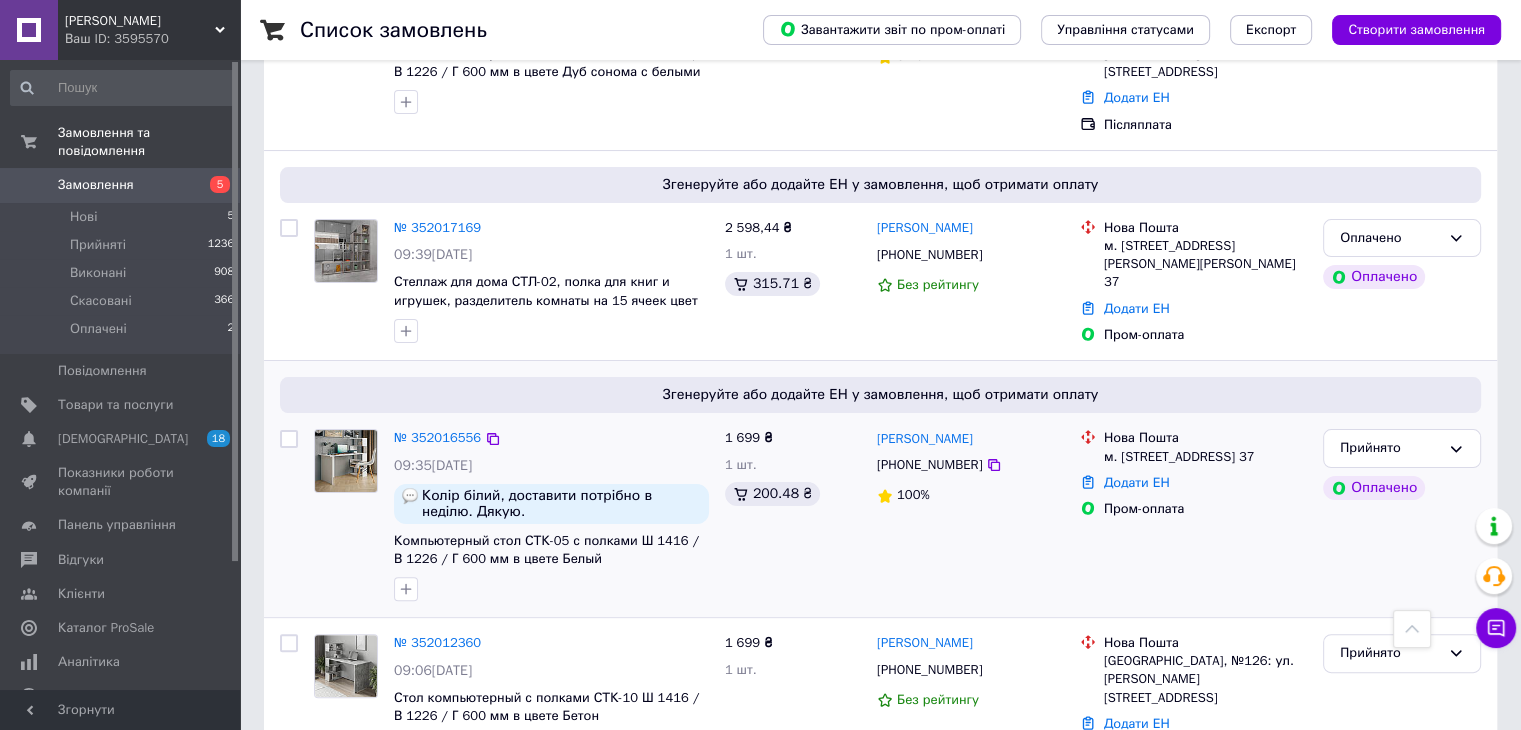 drag, startPoint x: 1105, startPoint y: 442, endPoint x: 1286, endPoint y: 449, distance: 181.13531 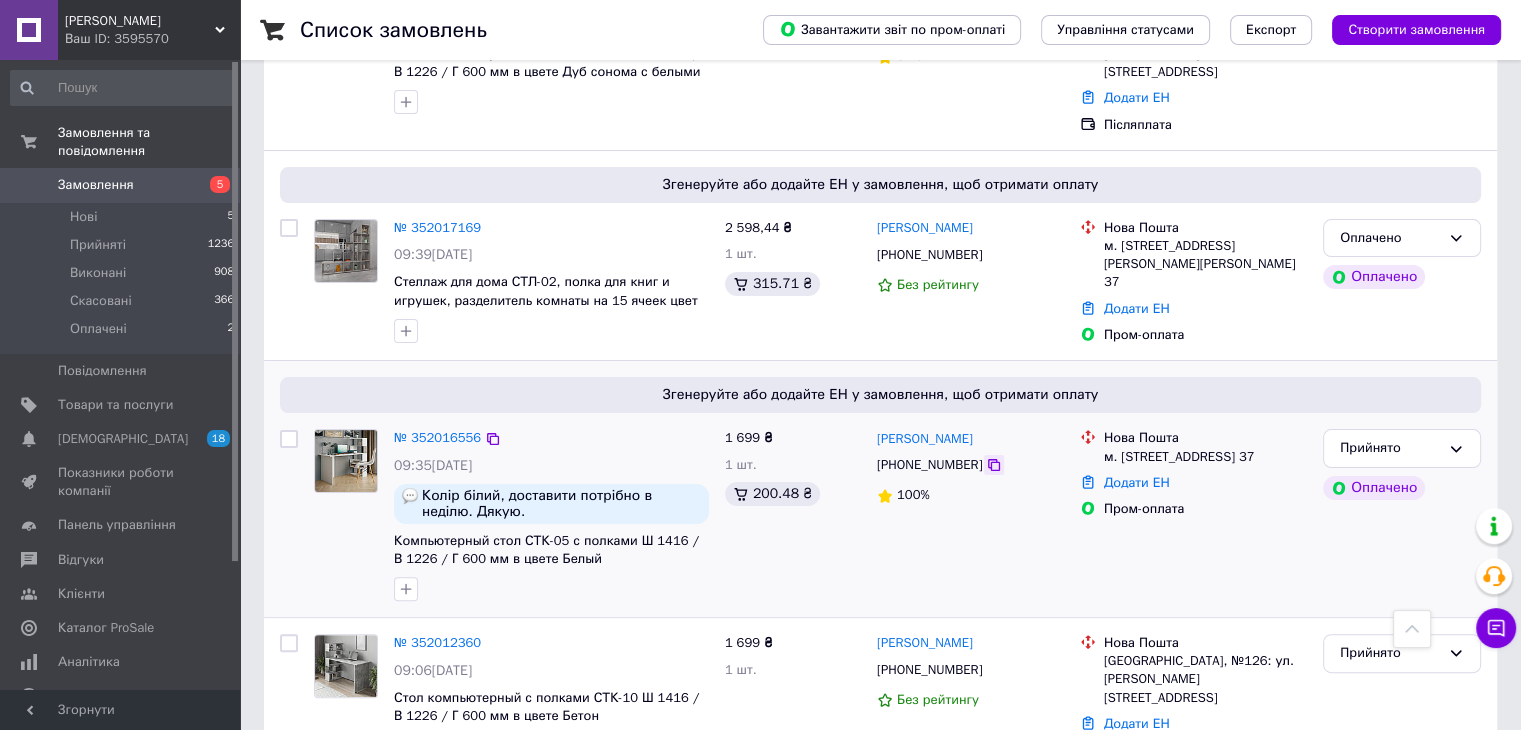 click 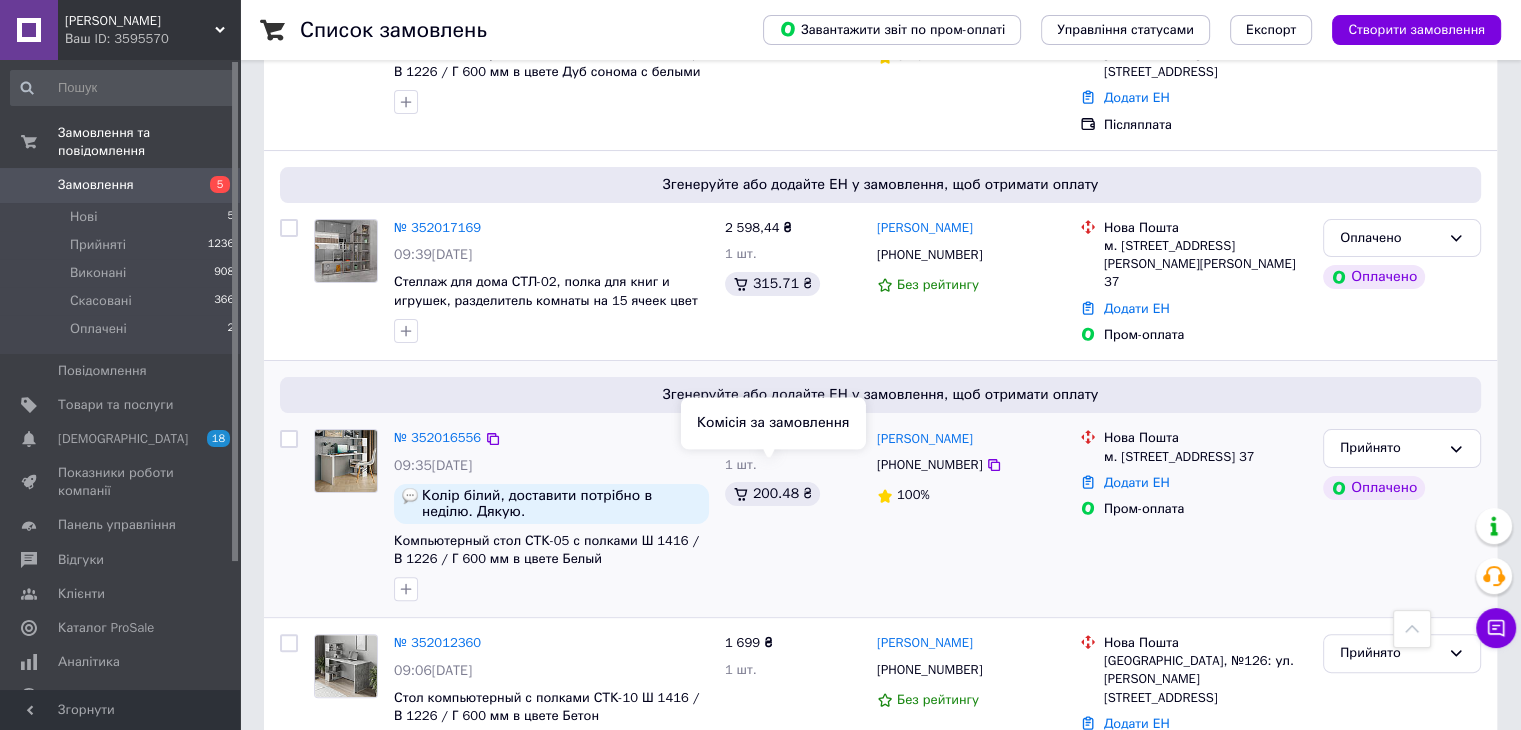 scroll, scrollTop: 300, scrollLeft: 0, axis: vertical 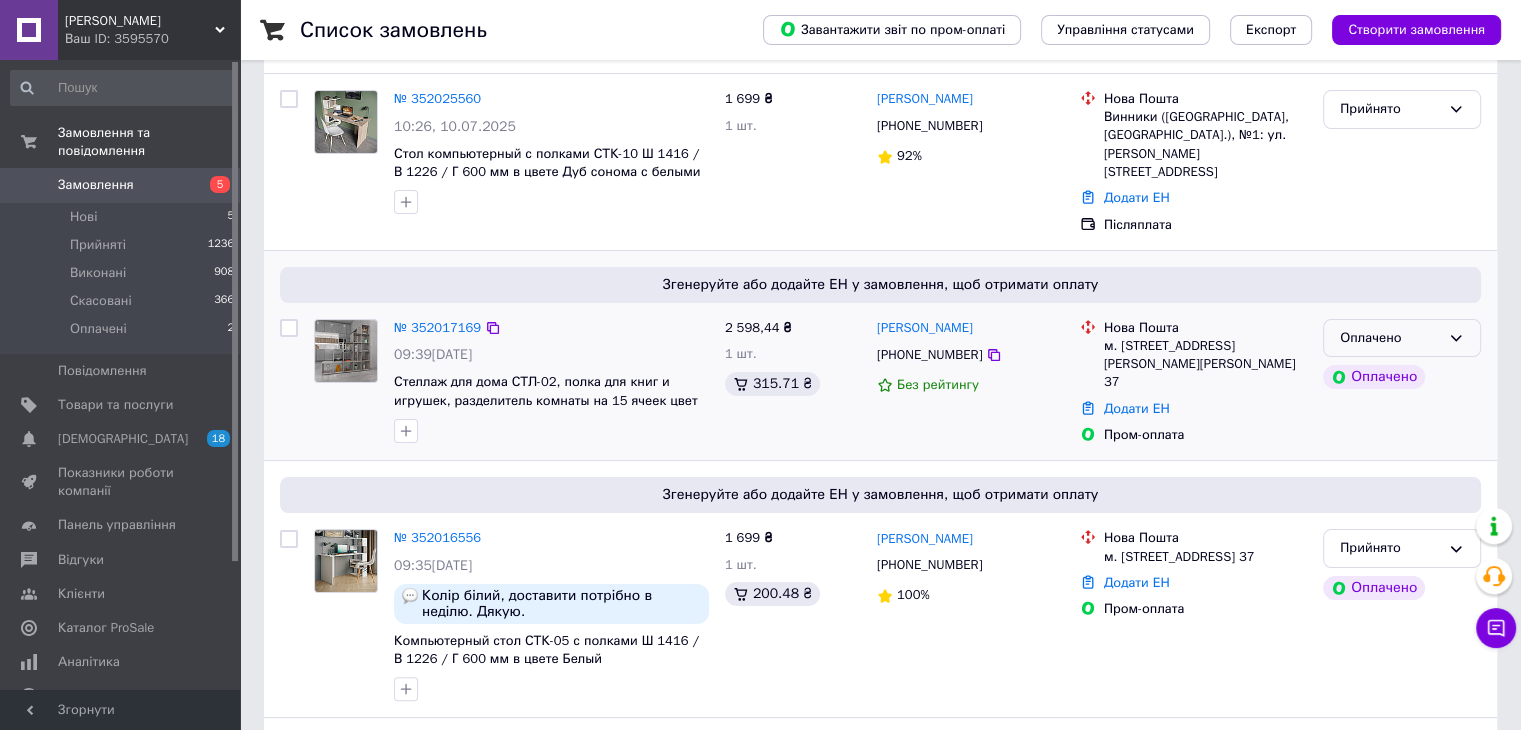 click on "Оплачено" at bounding box center (1390, 338) 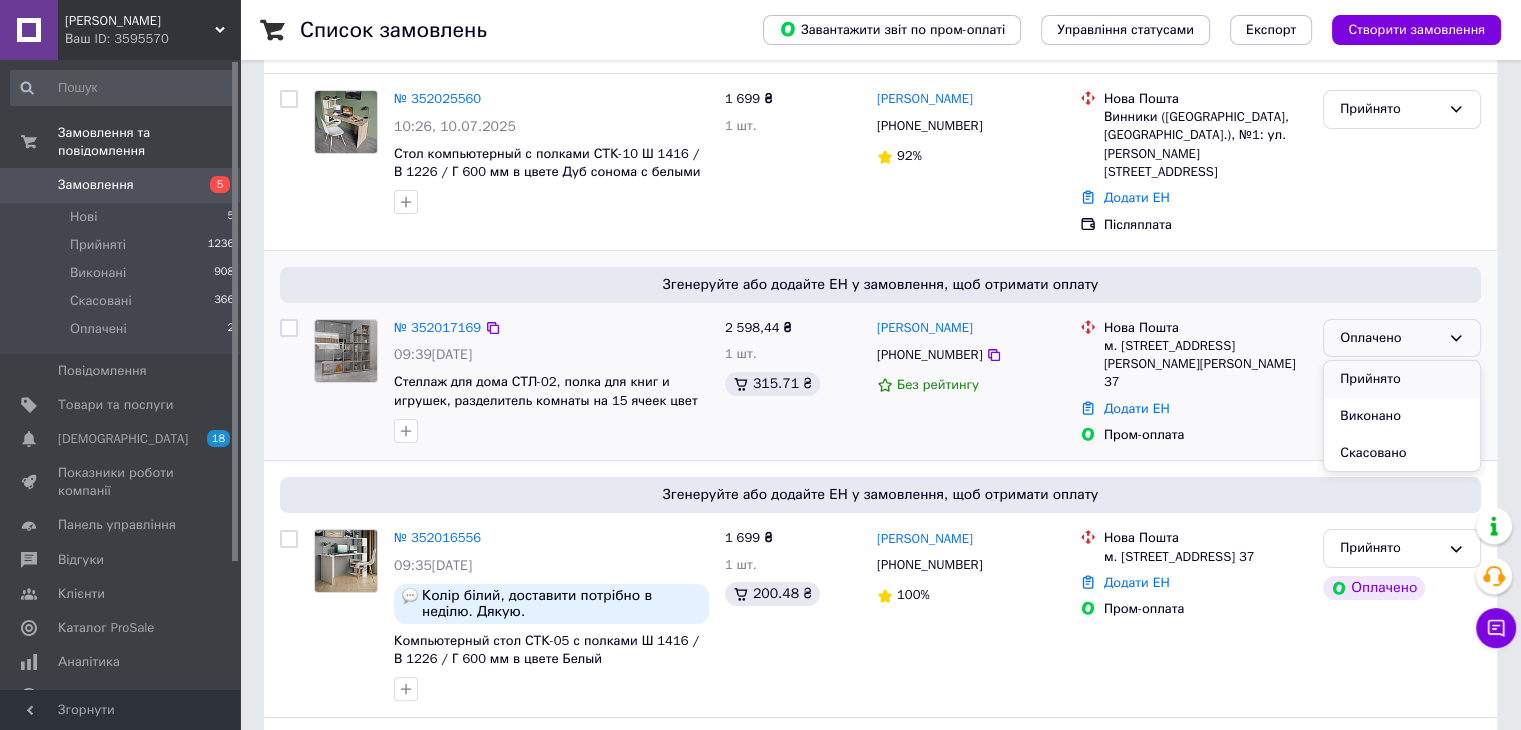 click on "Прийнято" at bounding box center (1402, 379) 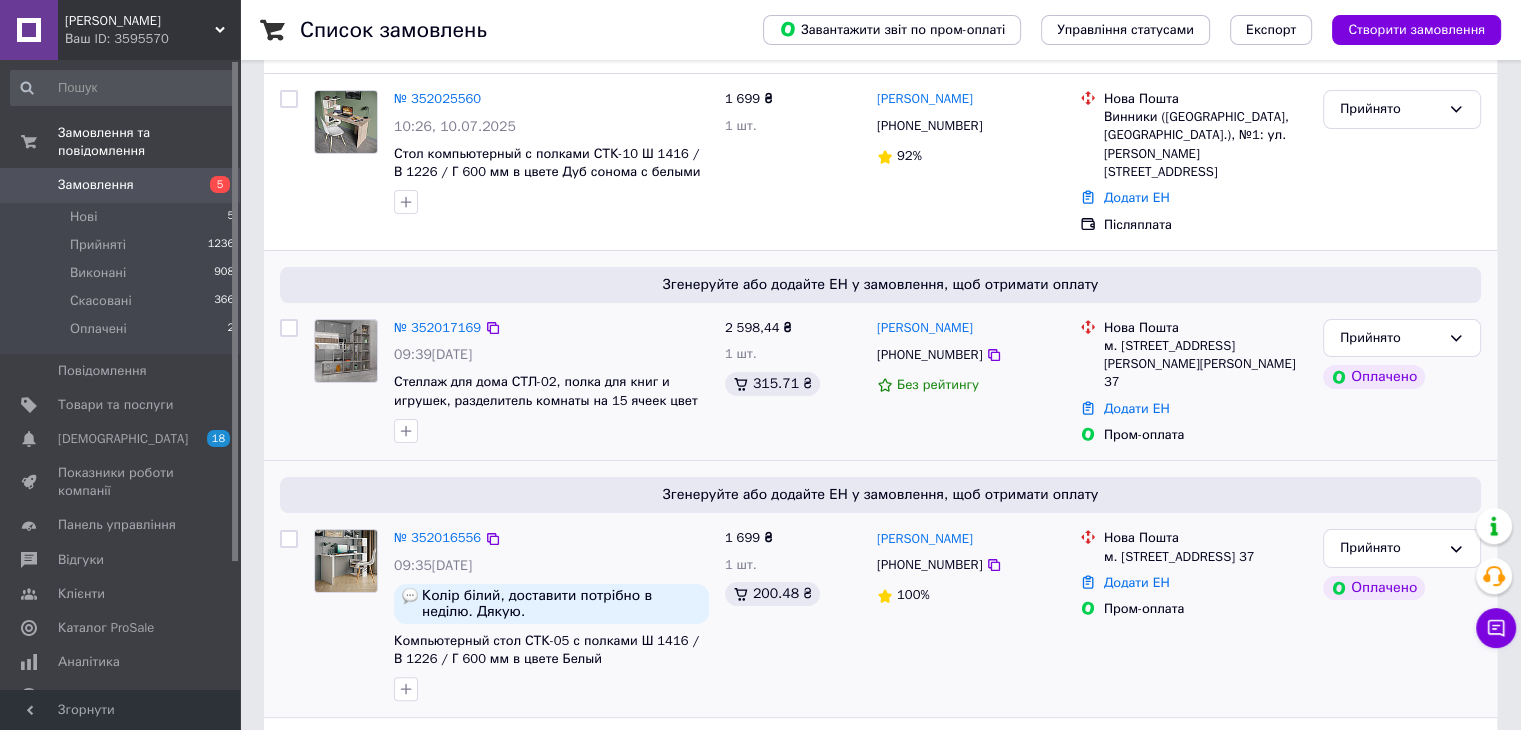 scroll, scrollTop: 200, scrollLeft: 0, axis: vertical 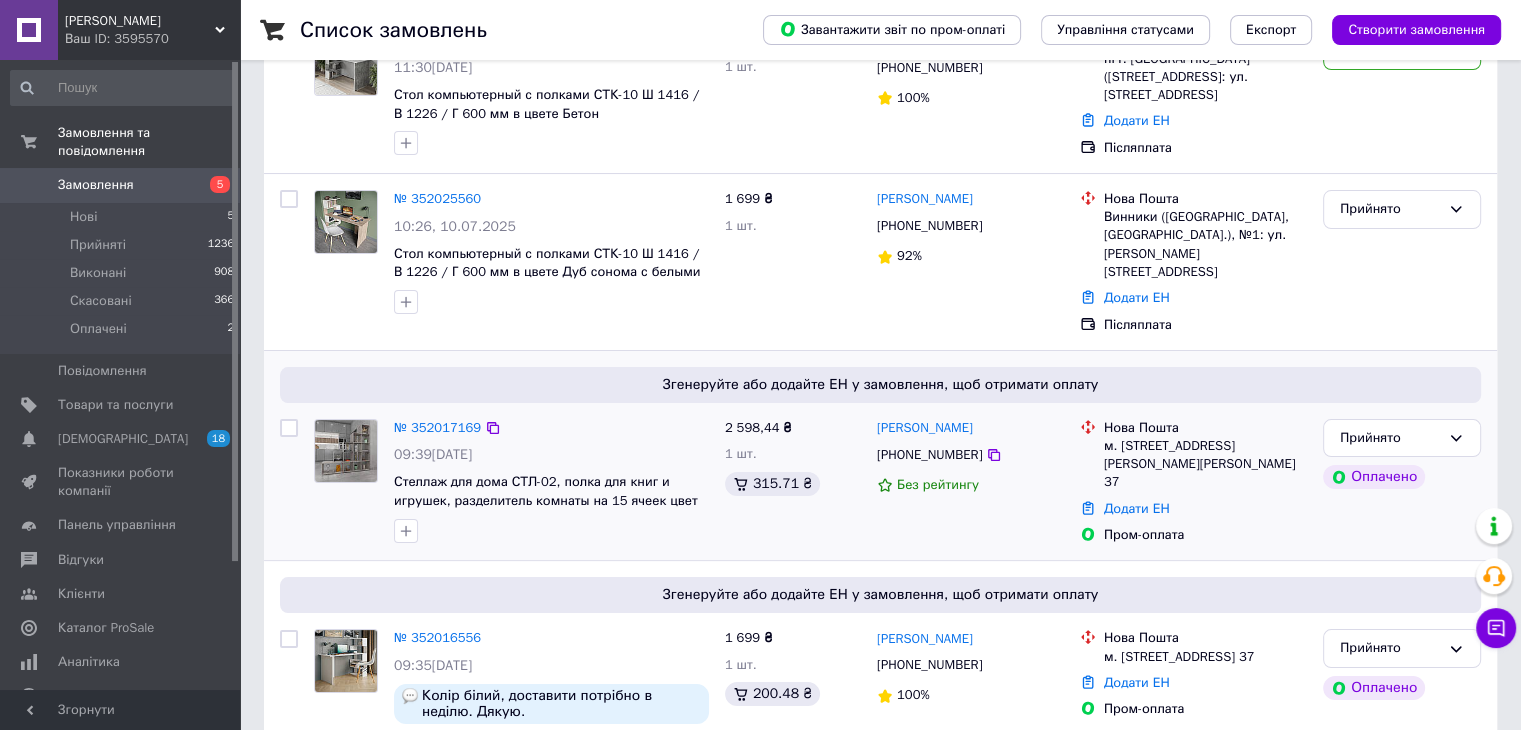 drag, startPoint x: 1112, startPoint y: 425, endPoint x: 1261, endPoint y: 463, distance: 153.7693 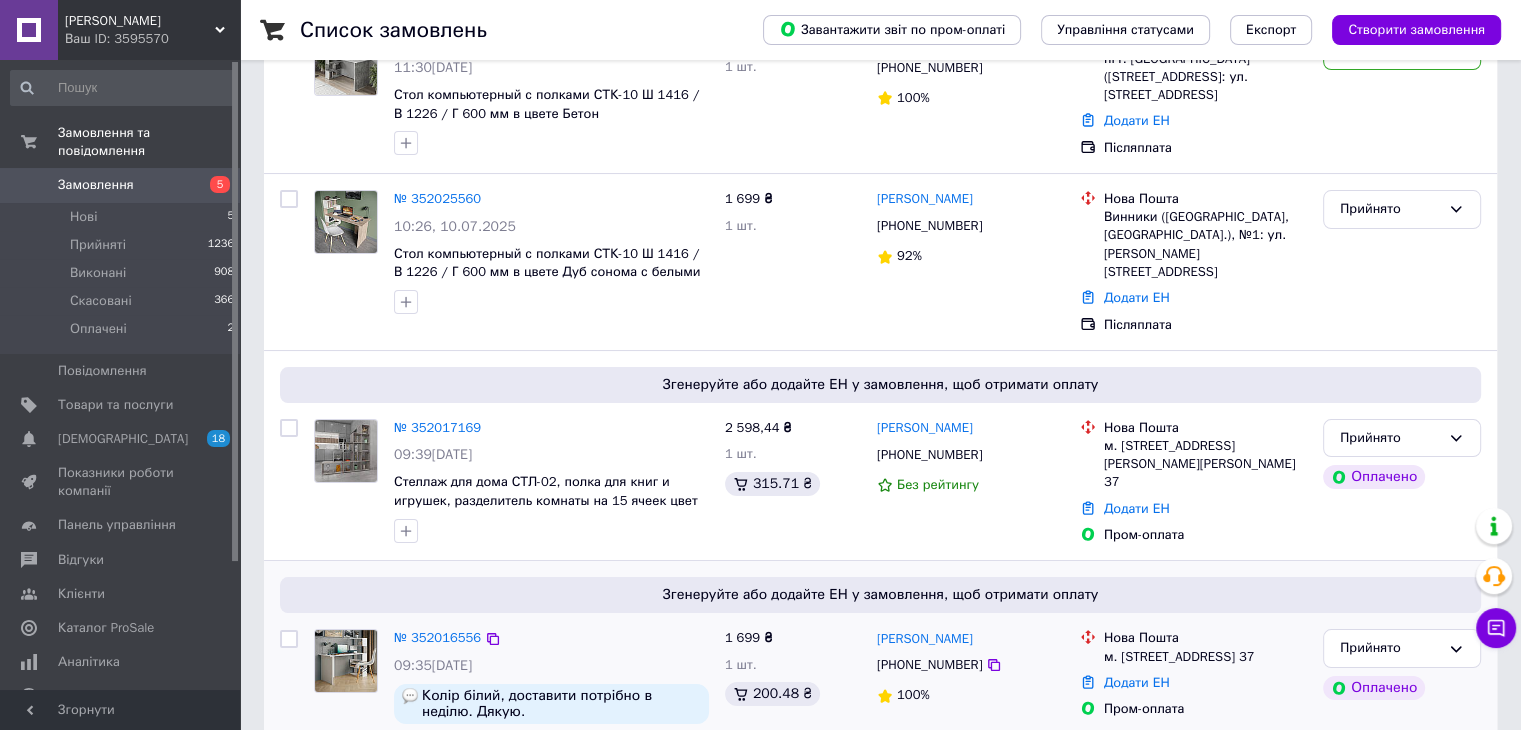 copy on "м. Київ (Київська обл.), Максимовича Михайла (Трутенка Онуфрія) вул., будинок 26г" 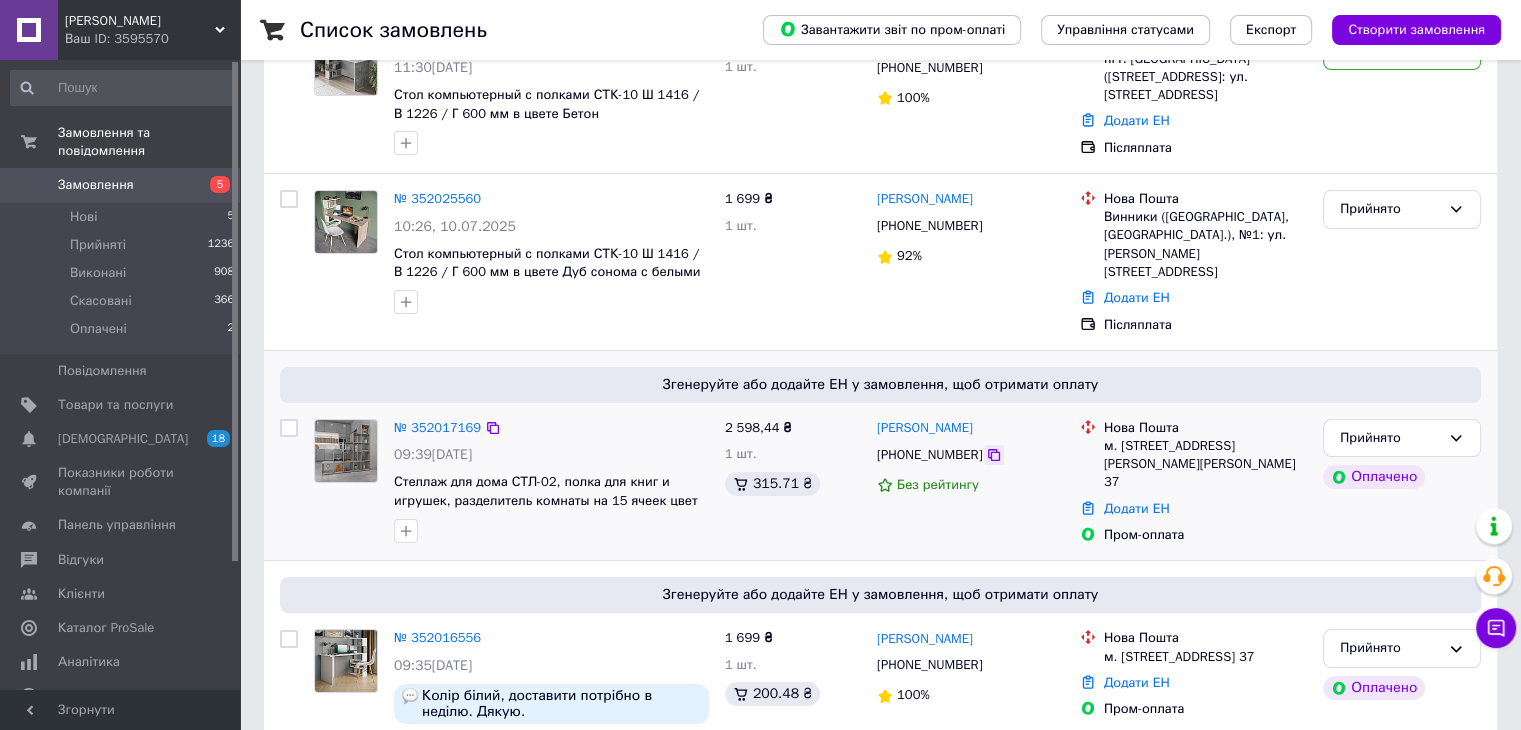 click 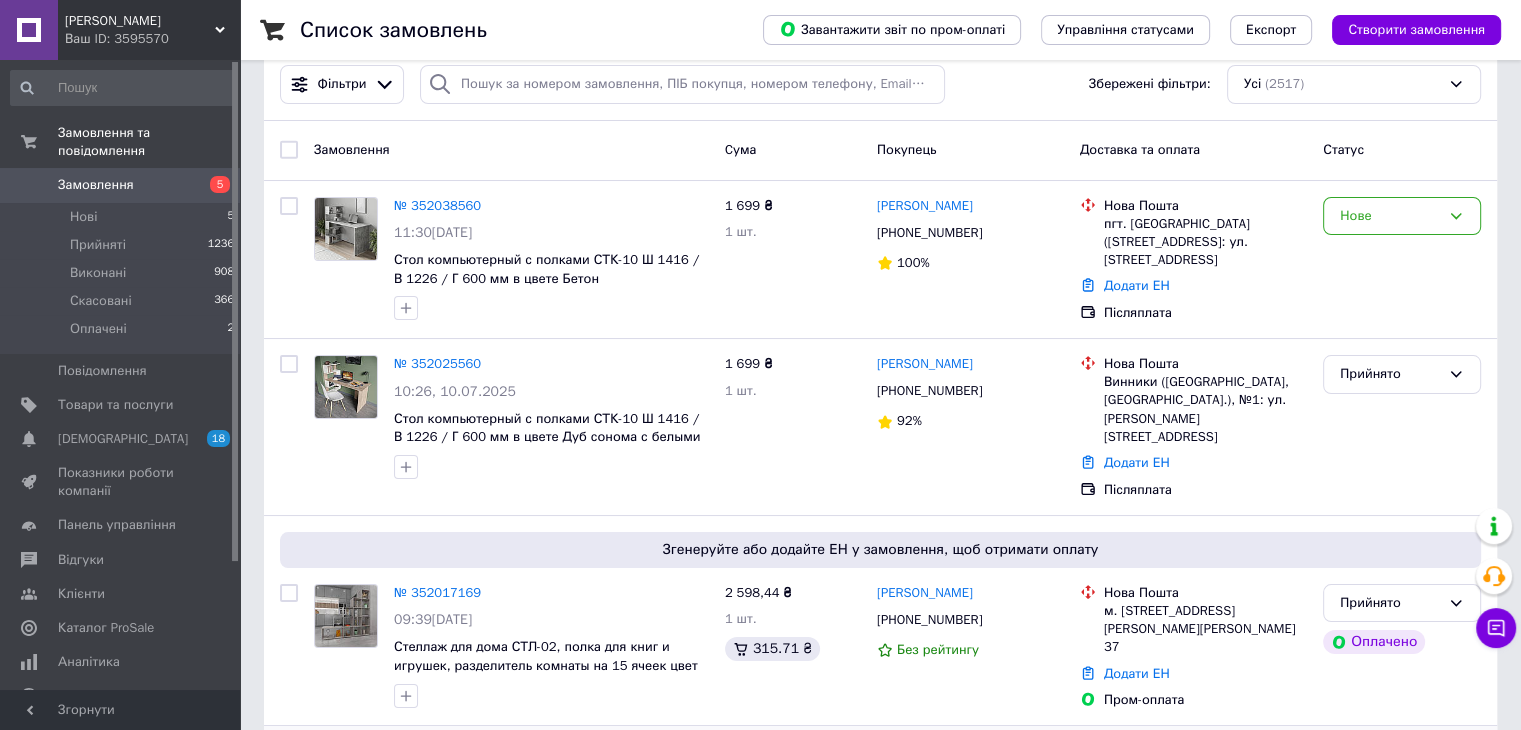 scroll, scrollTop: 0, scrollLeft: 0, axis: both 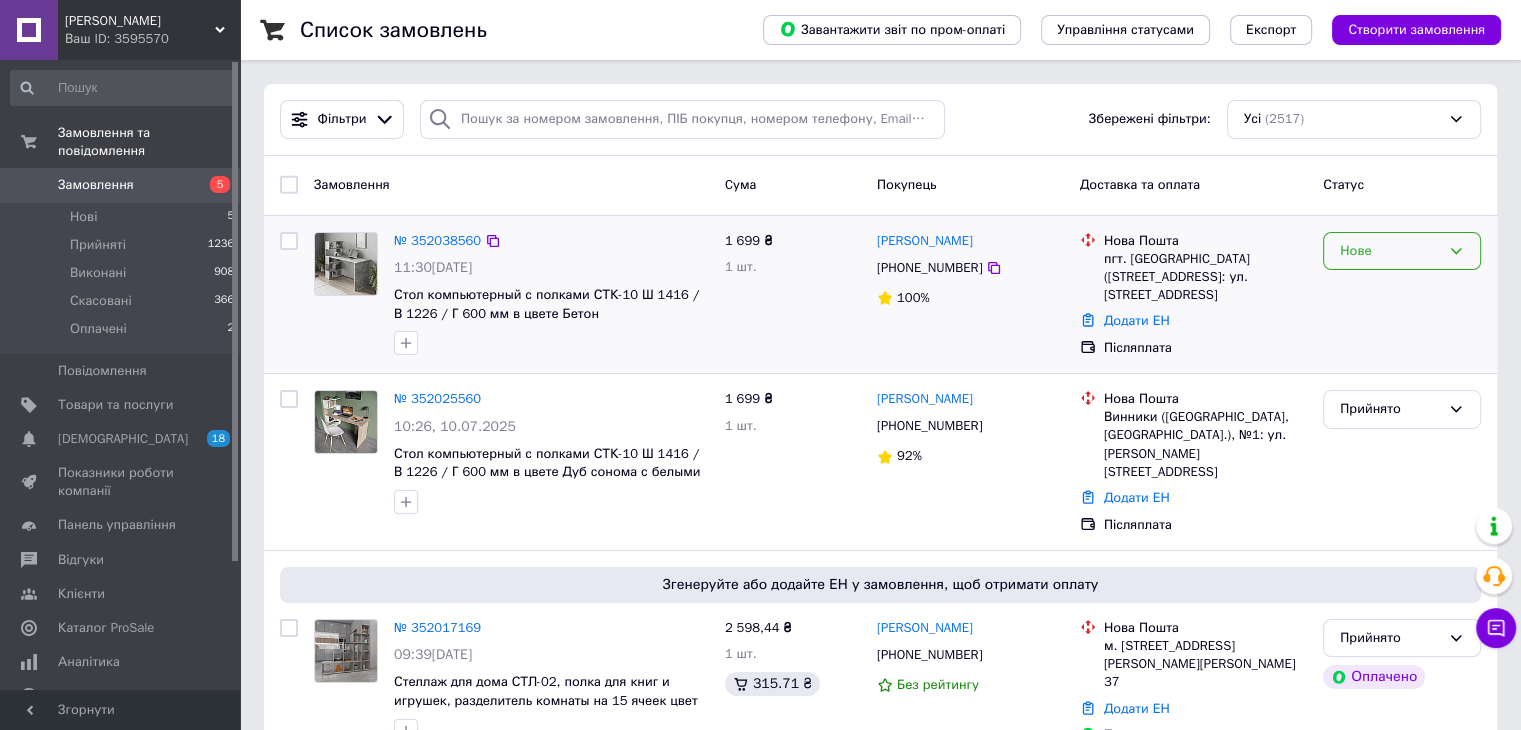 click on "Нове" at bounding box center (1390, 251) 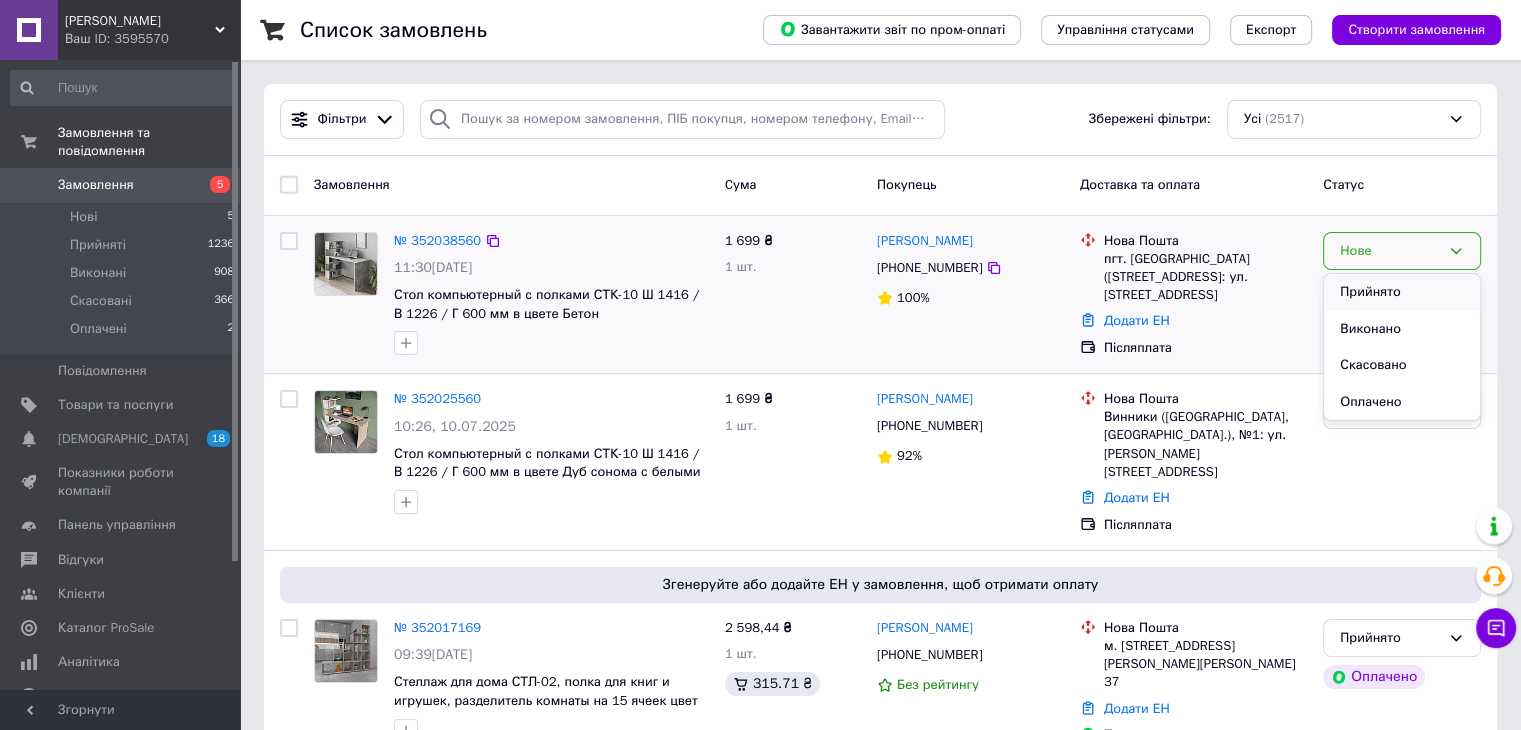 click on "Прийнято" at bounding box center [1402, 292] 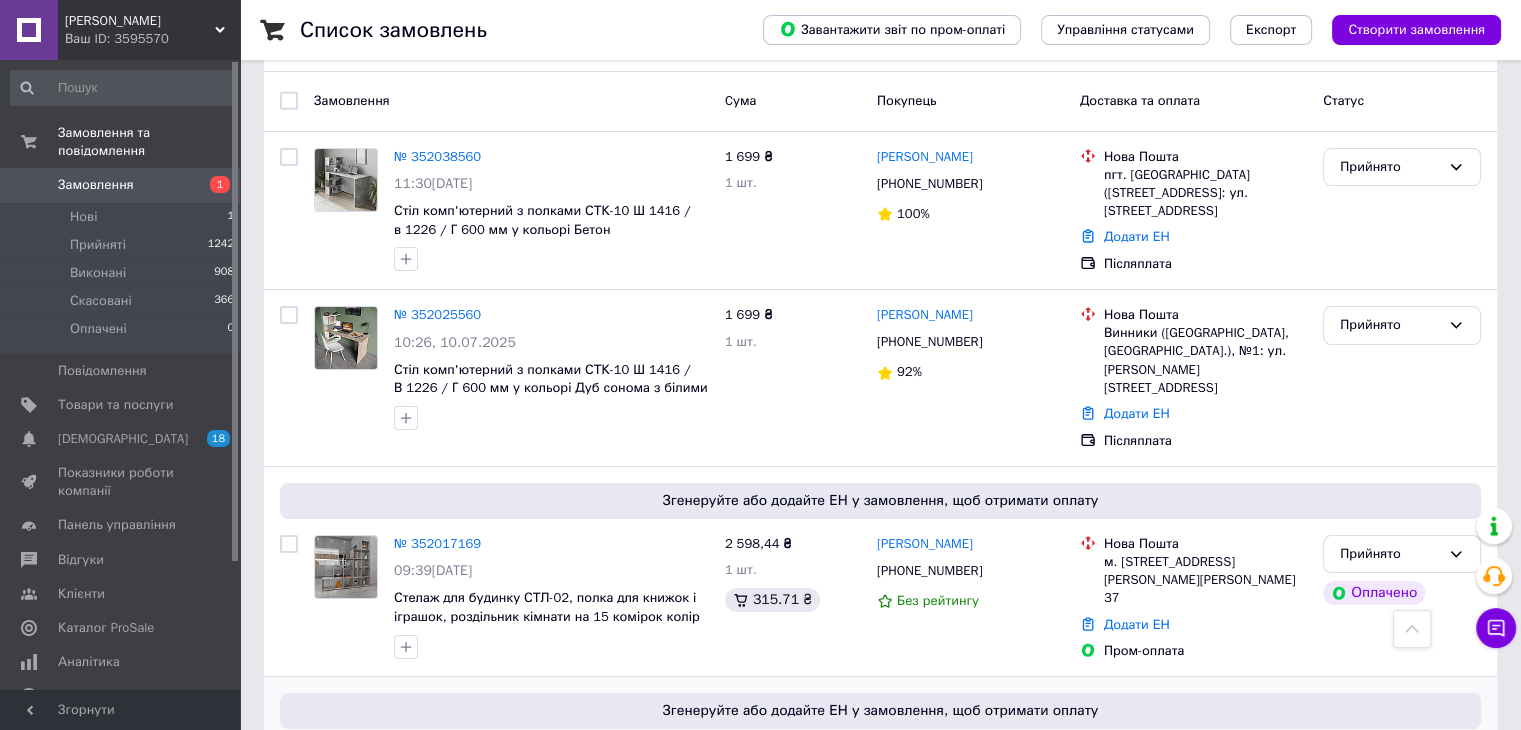 scroll, scrollTop: 0, scrollLeft: 0, axis: both 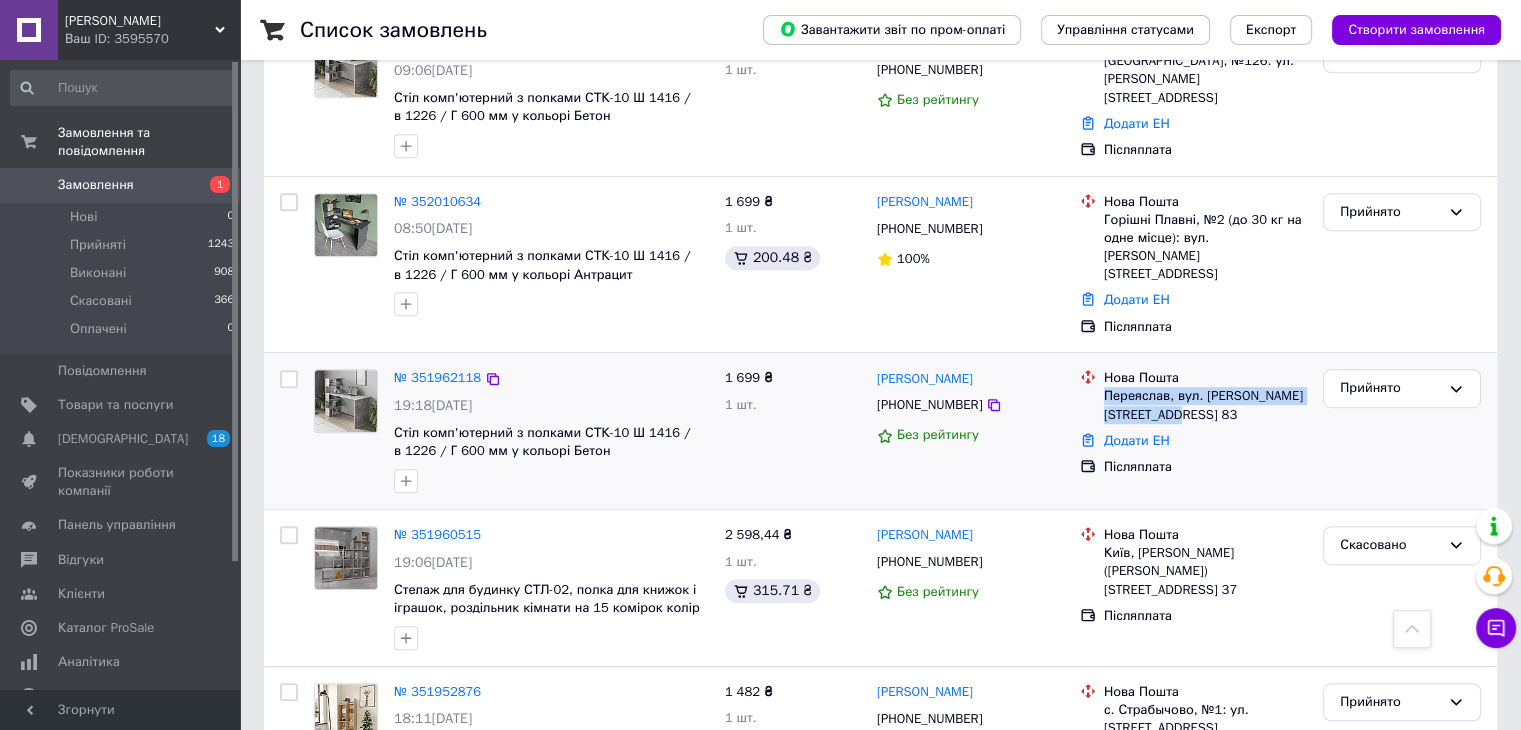 drag, startPoint x: 1106, startPoint y: 352, endPoint x: 1168, endPoint y: 370, distance: 64.56005 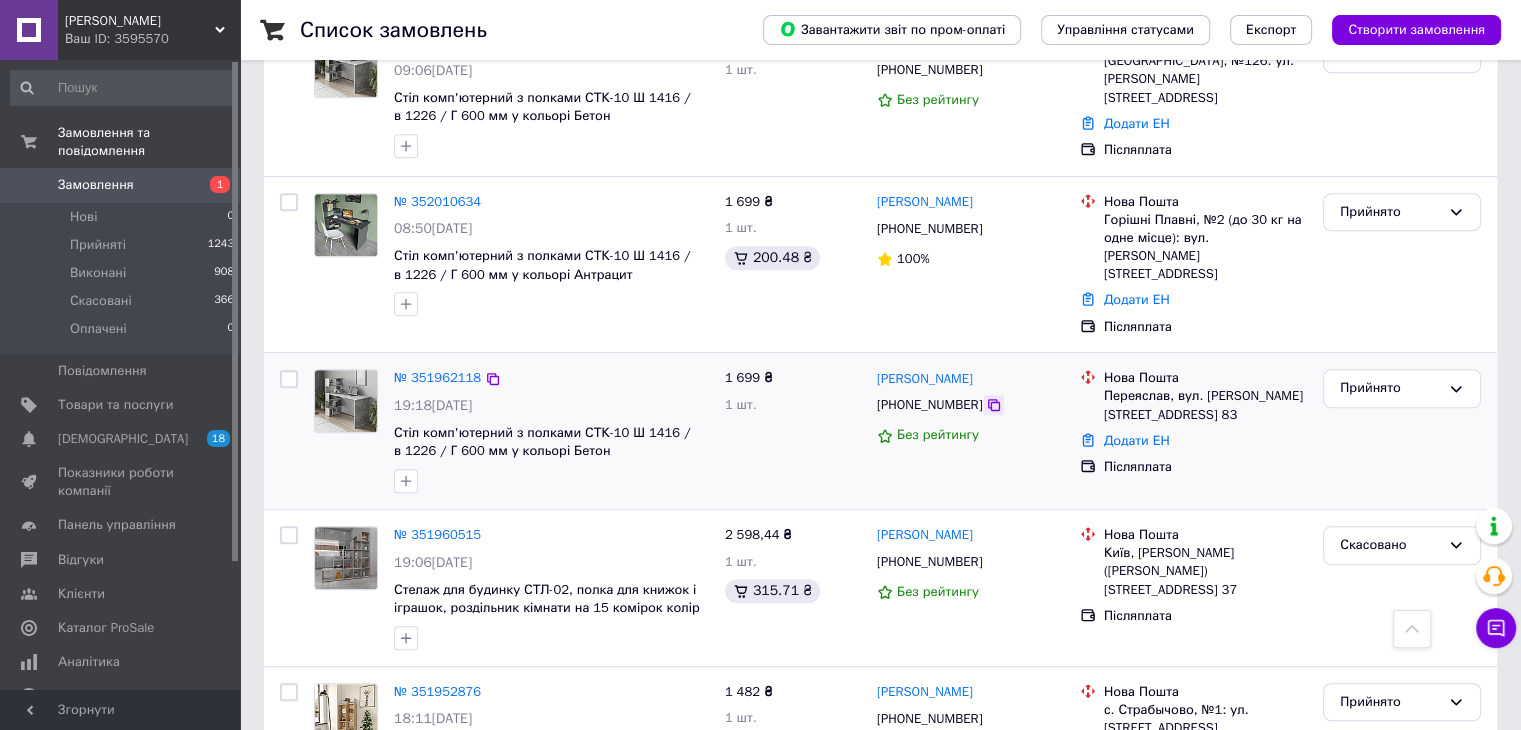 click 